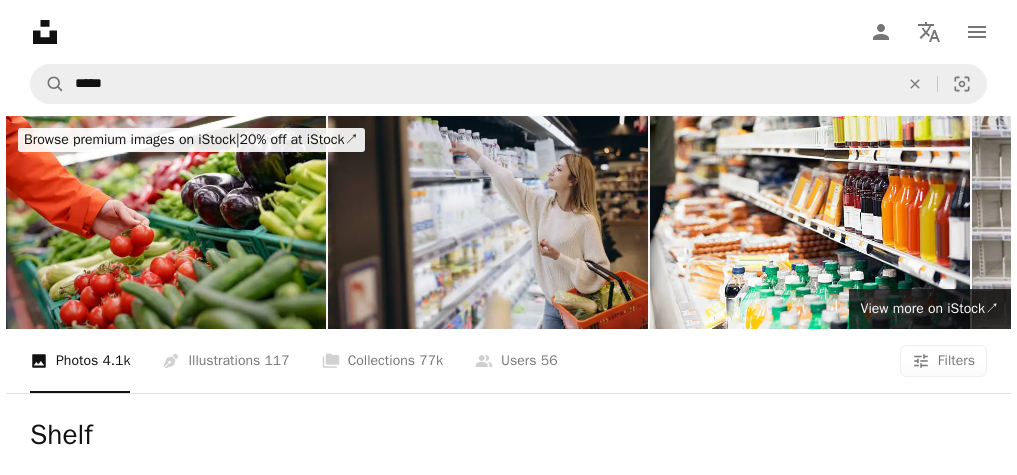 scroll, scrollTop: 4400, scrollLeft: 0, axis: vertical 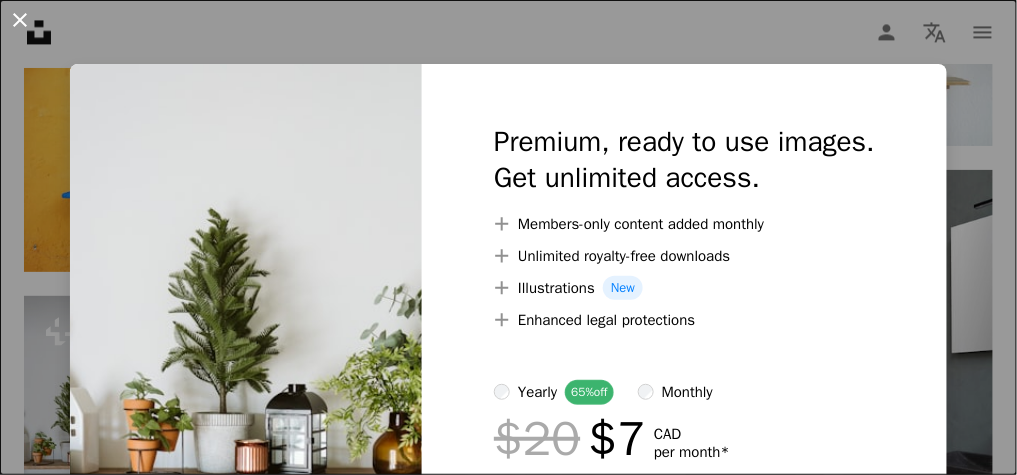 click on "An X shape" at bounding box center (20, 20) 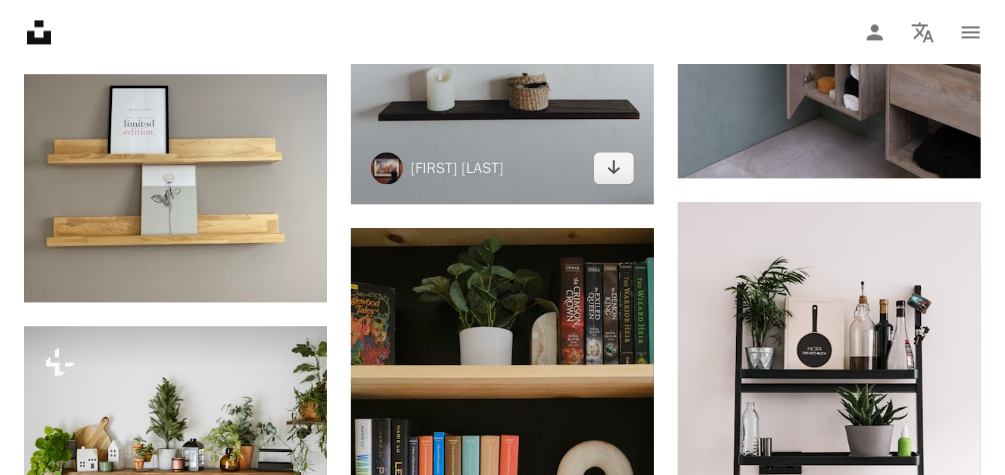 scroll, scrollTop: 4800, scrollLeft: 0, axis: vertical 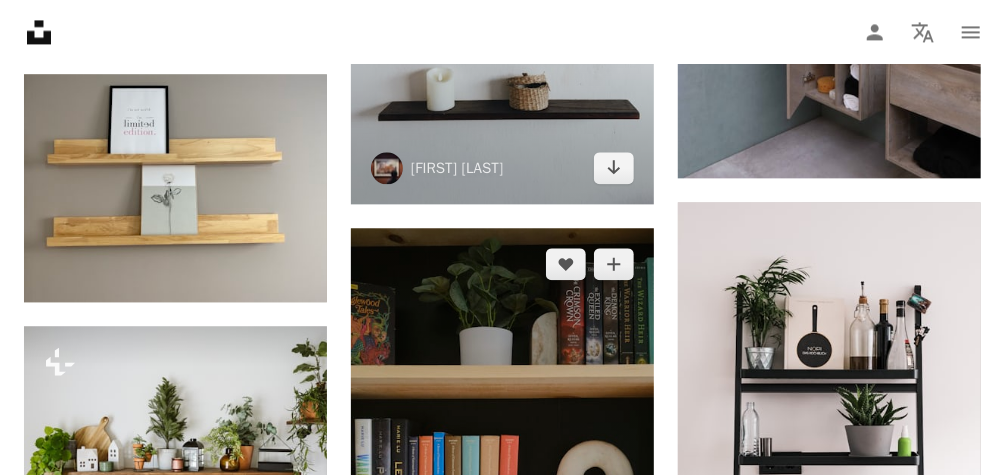 click at bounding box center [502, 455] 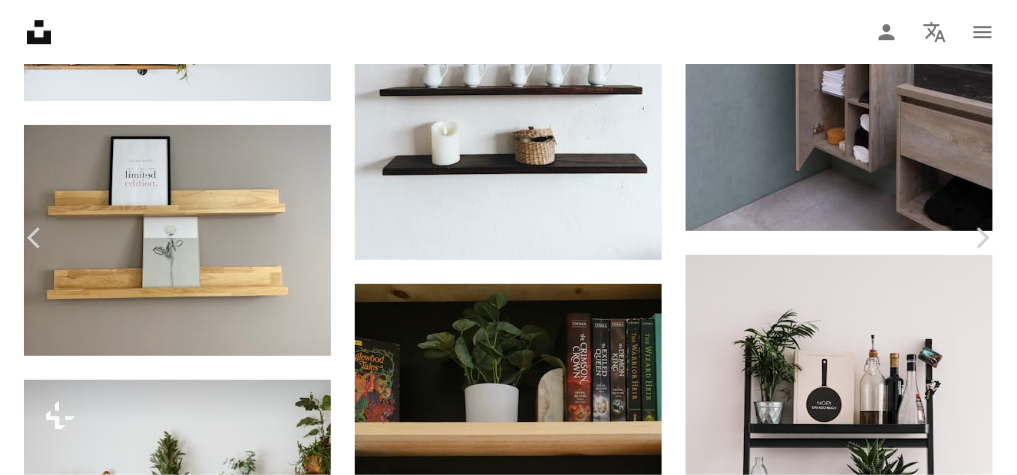 click on "An X shape" at bounding box center [20, 20] 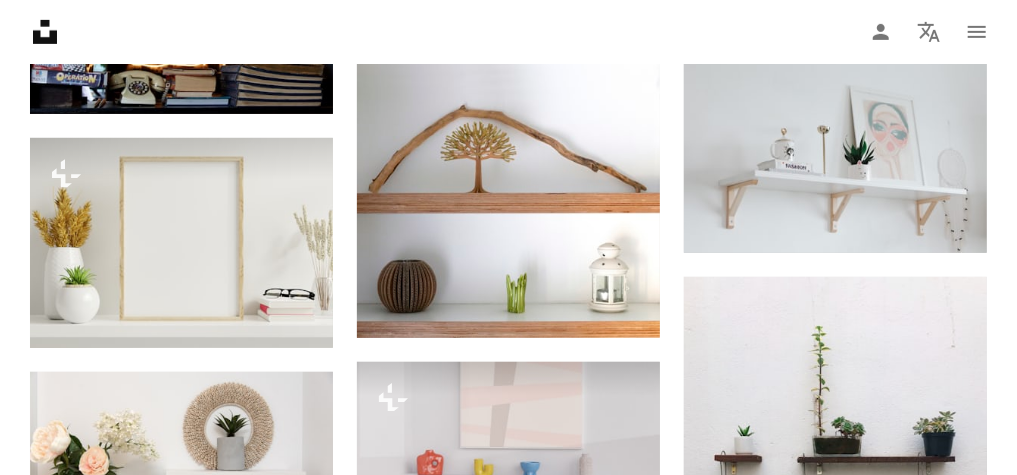 scroll, scrollTop: 6400, scrollLeft: 0, axis: vertical 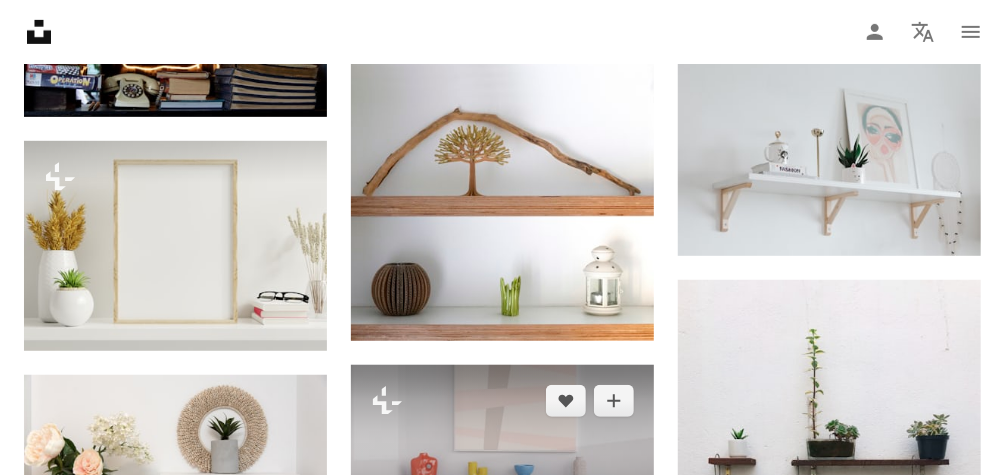 click at bounding box center [502, 450] 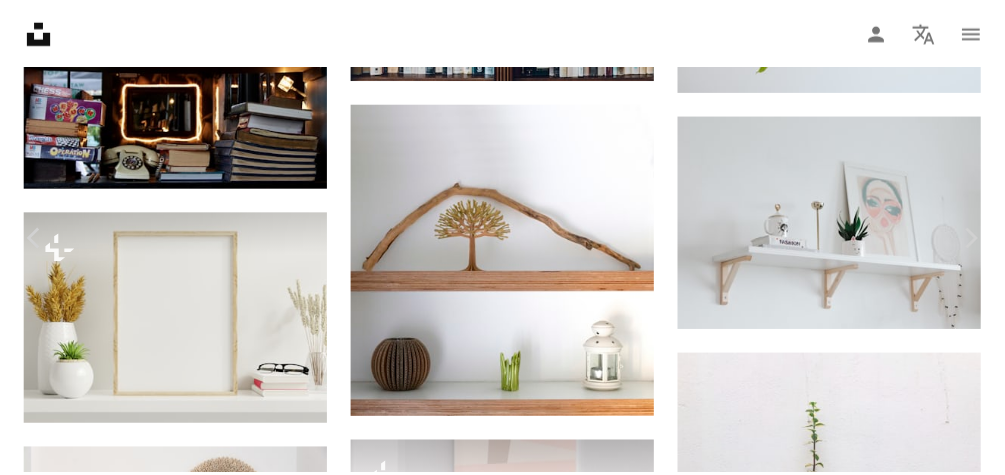 scroll, scrollTop: 0, scrollLeft: 0, axis: both 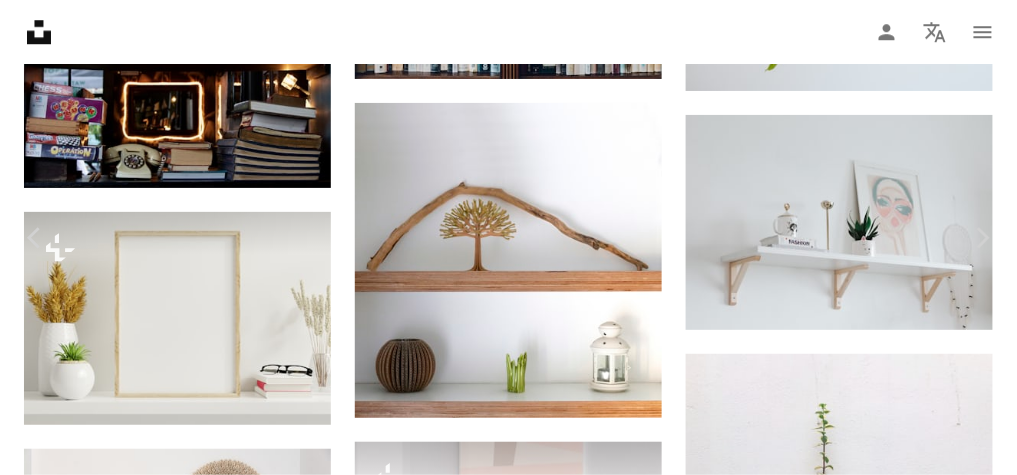 click on "An X shape" at bounding box center [20, 20] 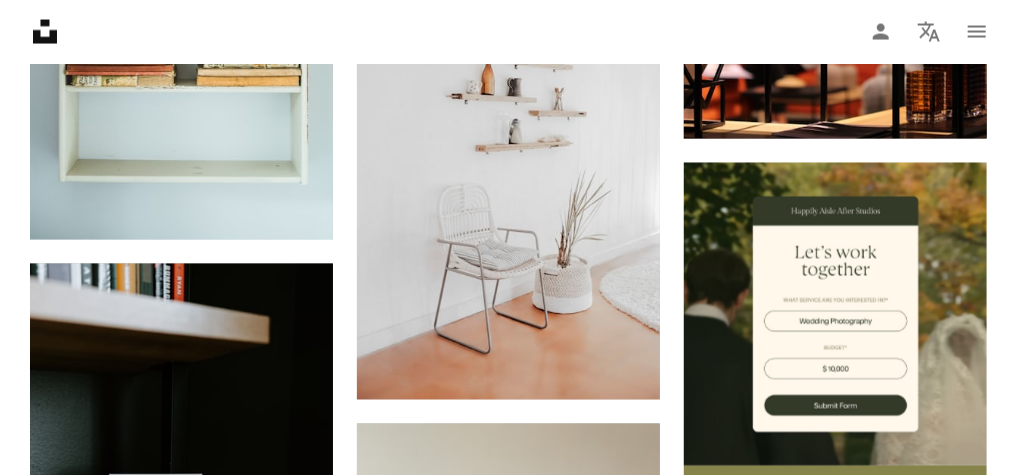 scroll, scrollTop: 7440, scrollLeft: 0, axis: vertical 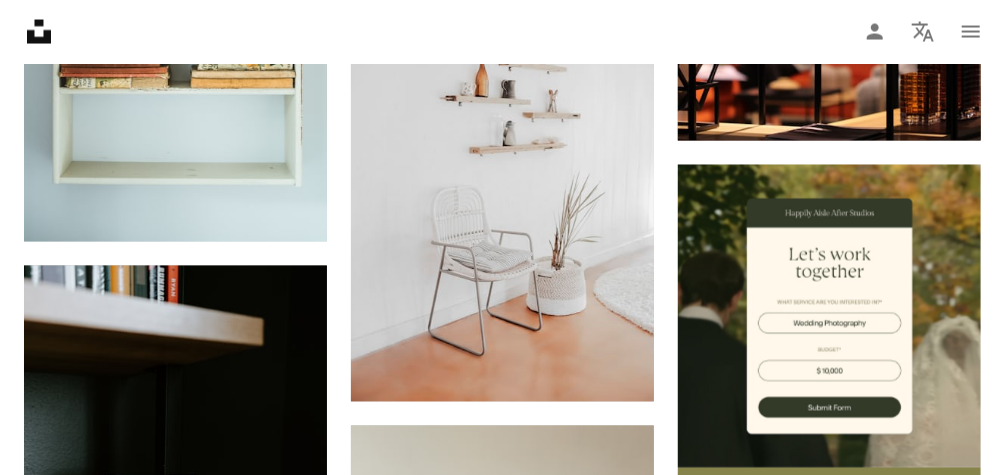click at bounding box center (175, 845) 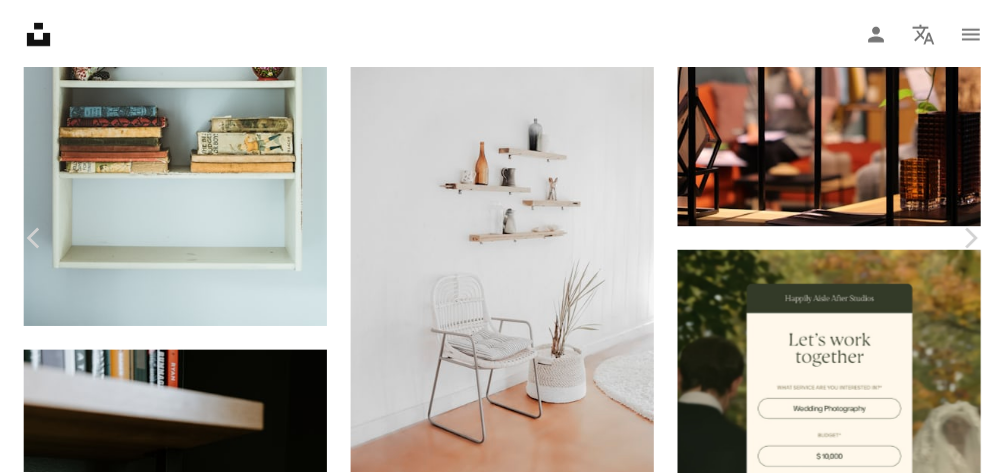 scroll, scrollTop: 80, scrollLeft: 0, axis: vertical 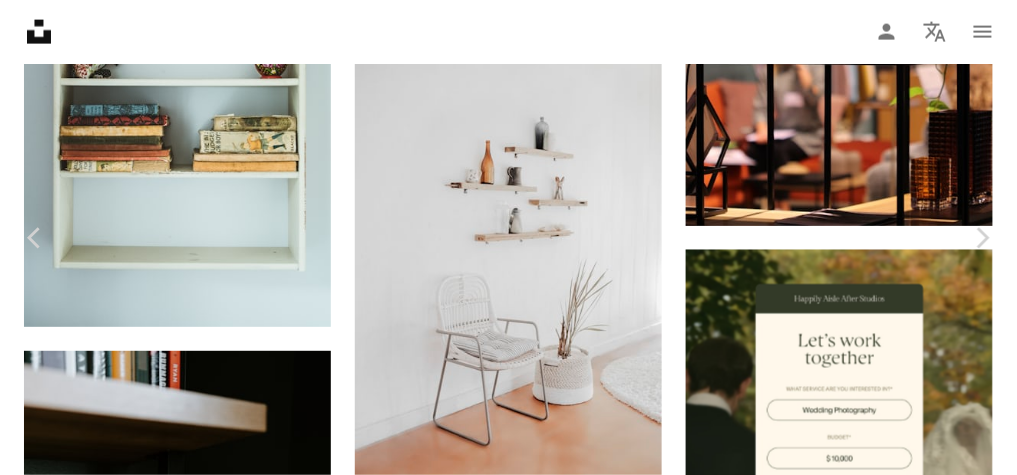 click on "An X shape" at bounding box center [20, 20] 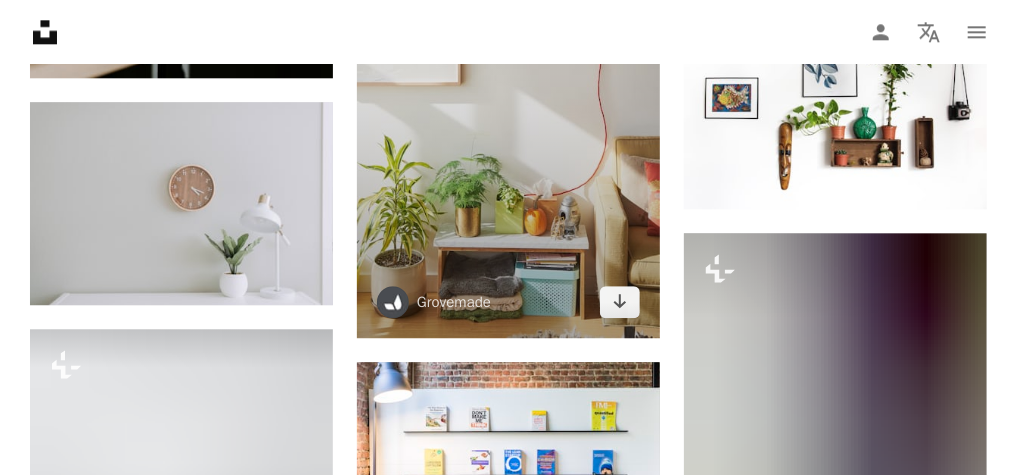scroll, scrollTop: 8080, scrollLeft: 0, axis: vertical 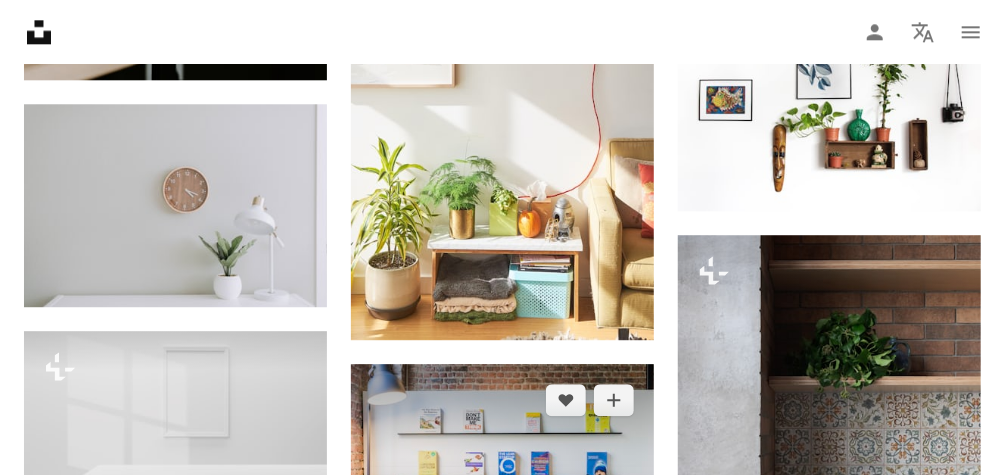 click at bounding box center [502, 465] 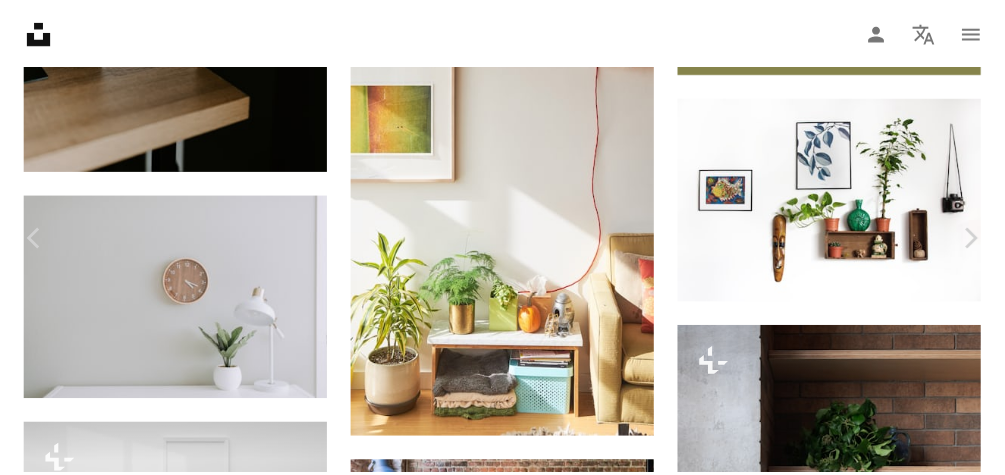 scroll, scrollTop: 0, scrollLeft: 0, axis: both 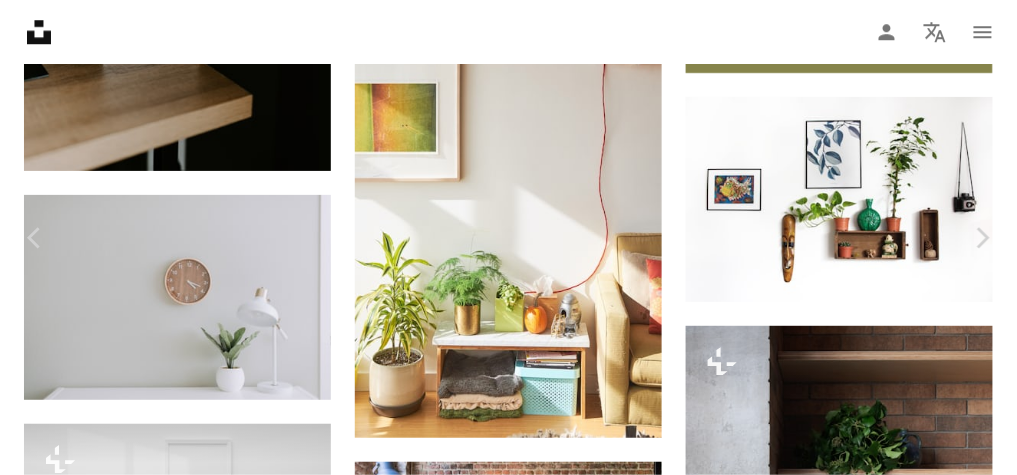 drag, startPoint x: 27, startPoint y: 30, endPoint x: 86, endPoint y: 109, distance: 98.600204 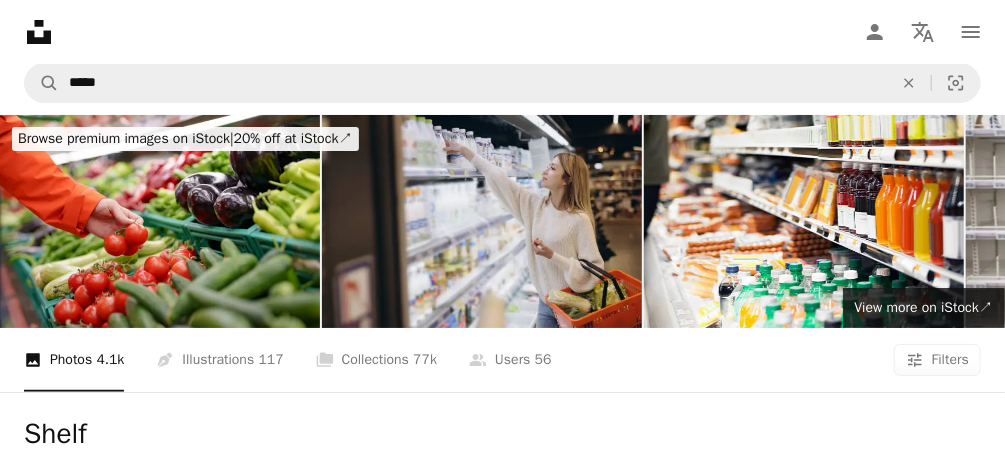scroll, scrollTop: 0, scrollLeft: 0, axis: both 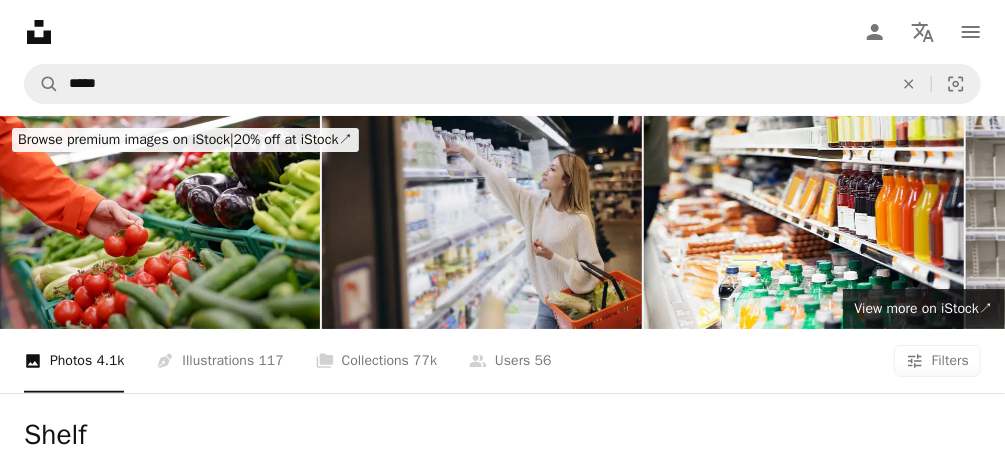 click on "book" at bounding box center [261, 498] 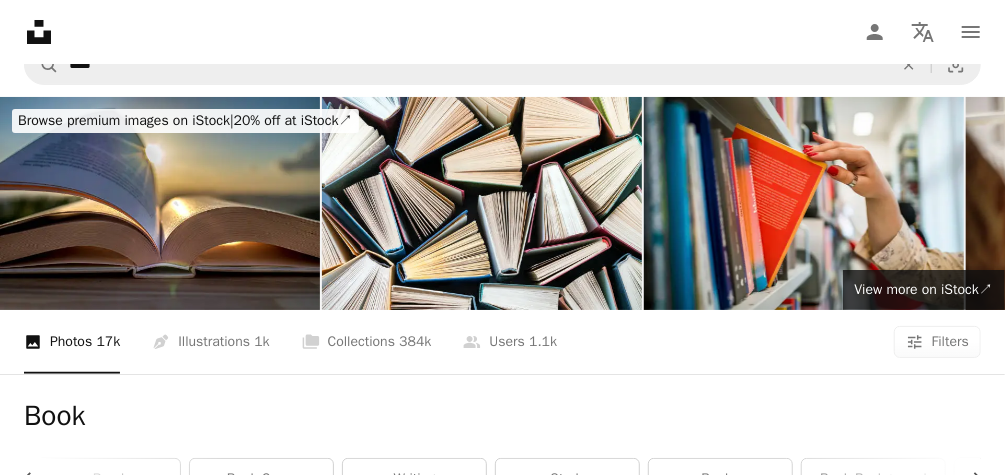 scroll, scrollTop: 0, scrollLeft: 0, axis: both 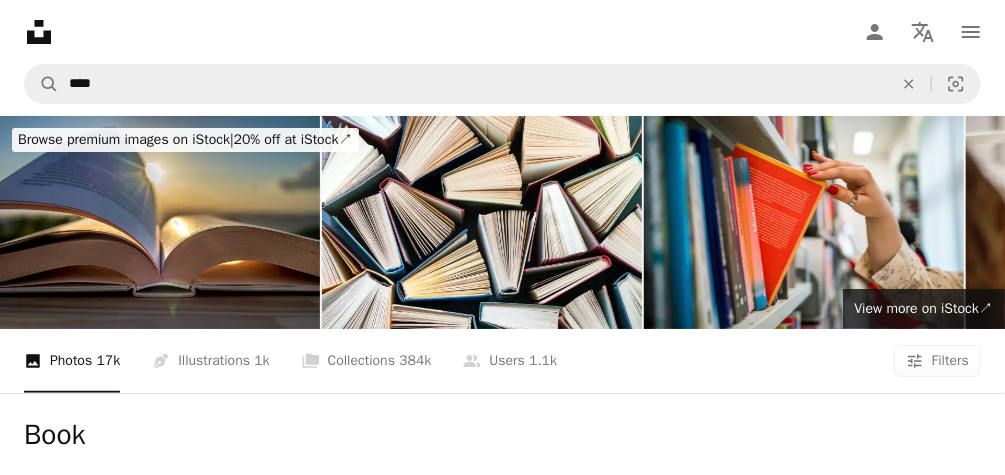 click on "Chevron right" 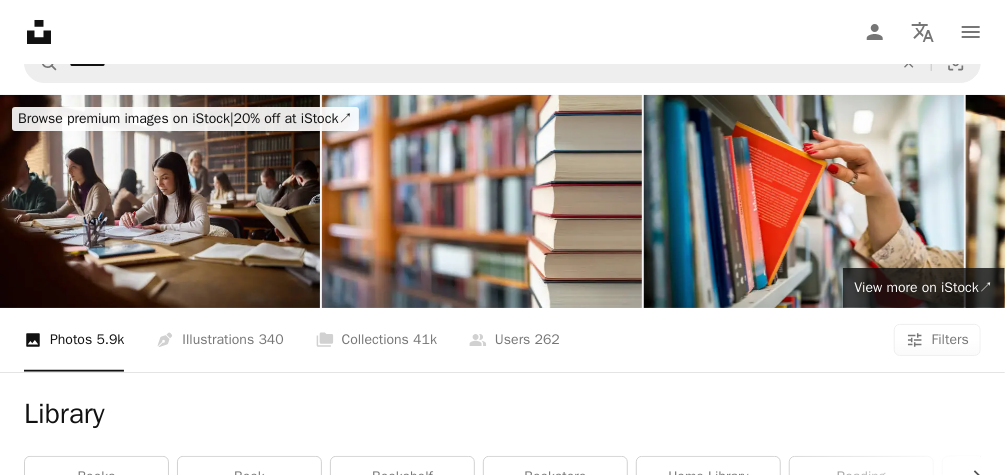 scroll, scrollTop: 0, scrollLeft: 0, axis: both 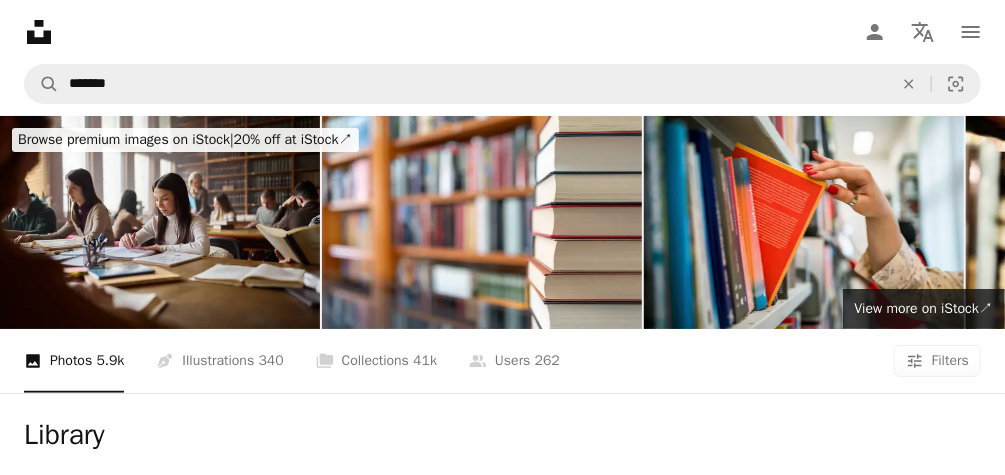 click on "Chevron right" 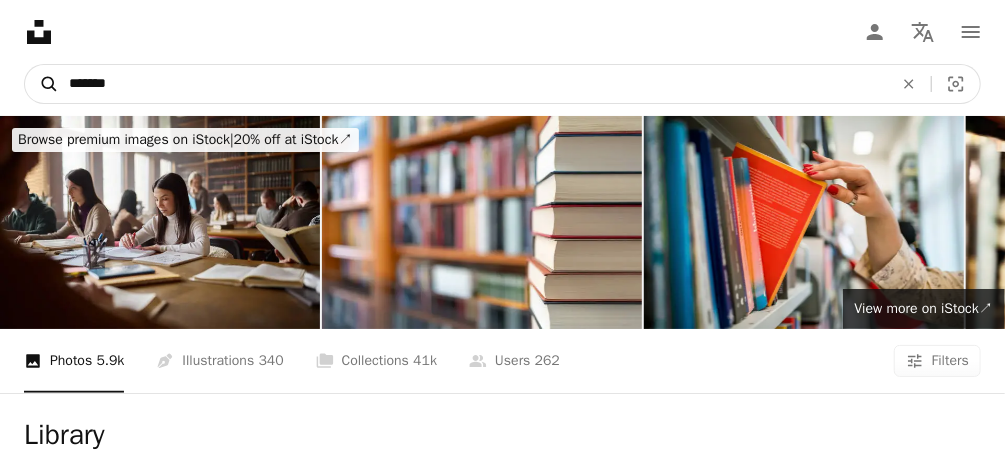 drag, startPoint x: 196, startPoint y: 73, endPoint x: 44, endPoint y: 75, distance: 152.01315 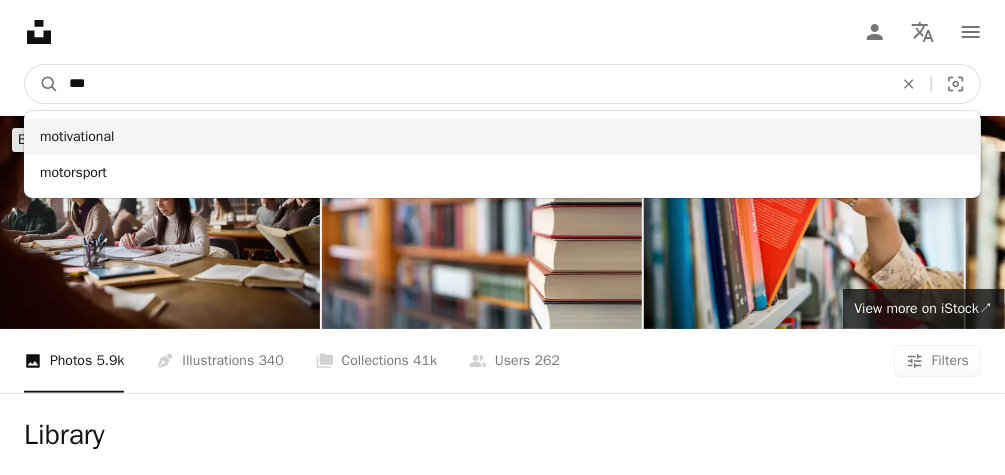 type on "***" 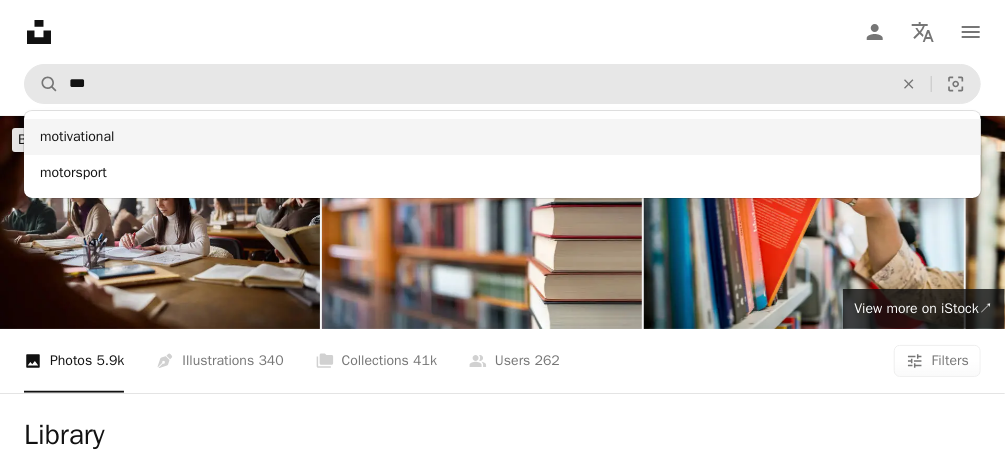 click on "motivational" at bounding box center (502, 137) 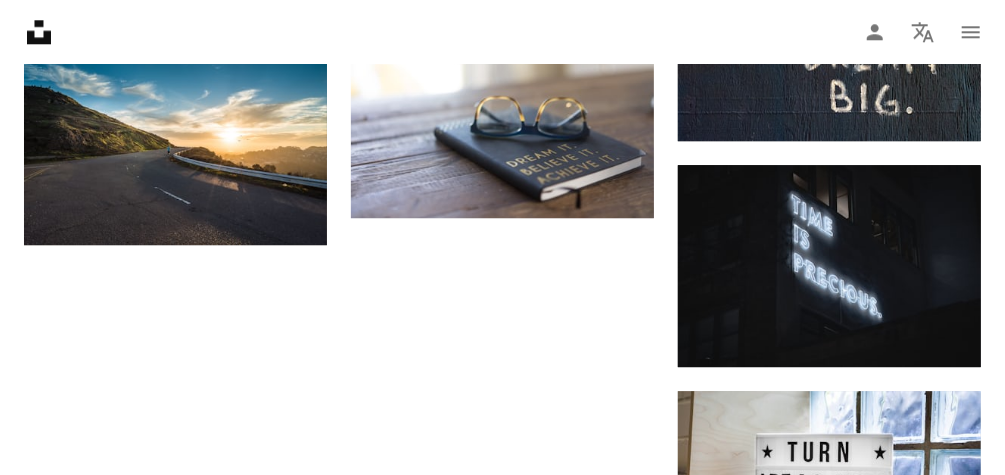 scroll, scrollTop: 2138, scrollLeft: 0, axis: vertical 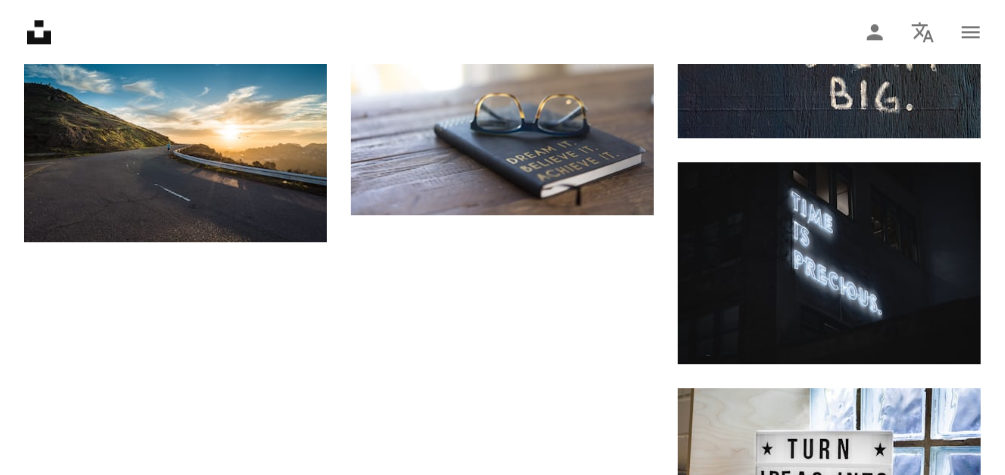 click on "Load more" at bounding box center [502, 671] 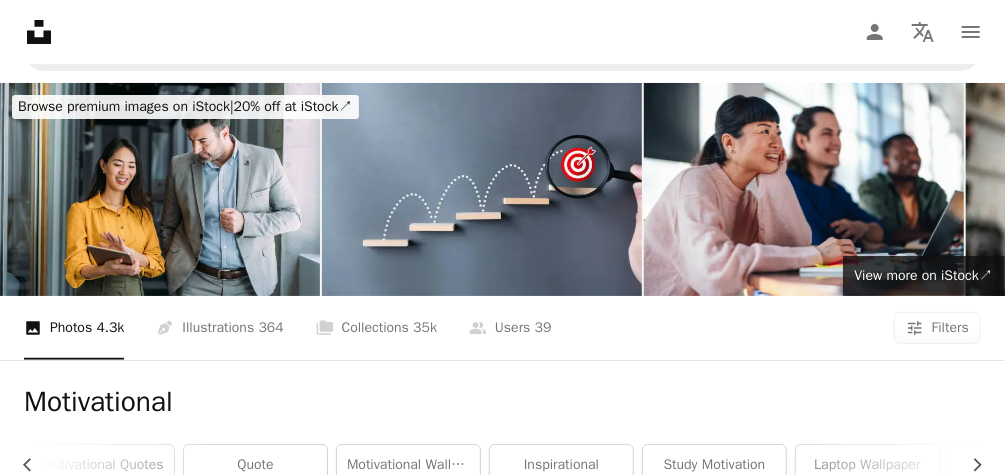 scroll, scrollTop: 0, scrollLeft: 0, axis: both 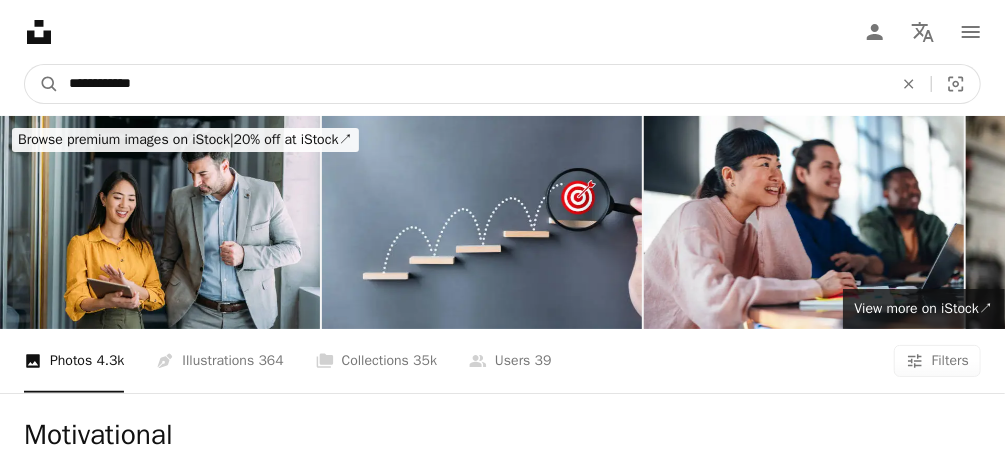 click on "**********" at bounding box center [473, 84] 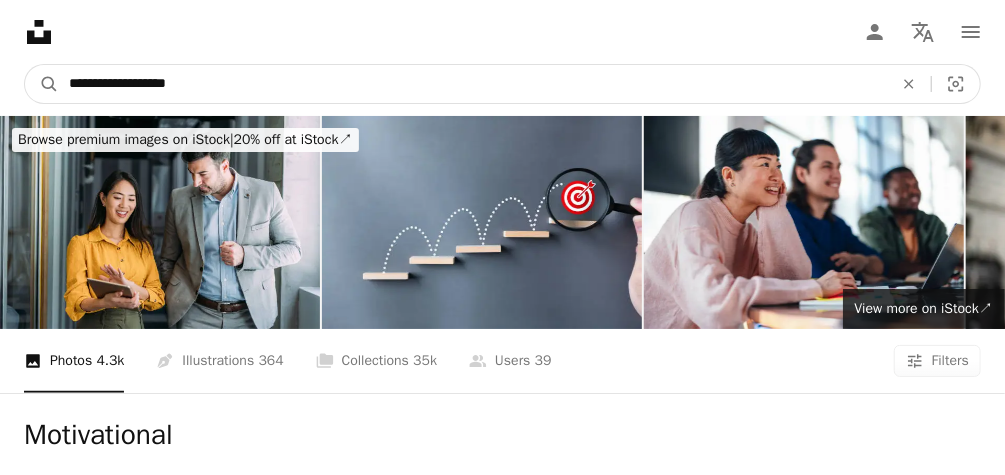 type on "**********" 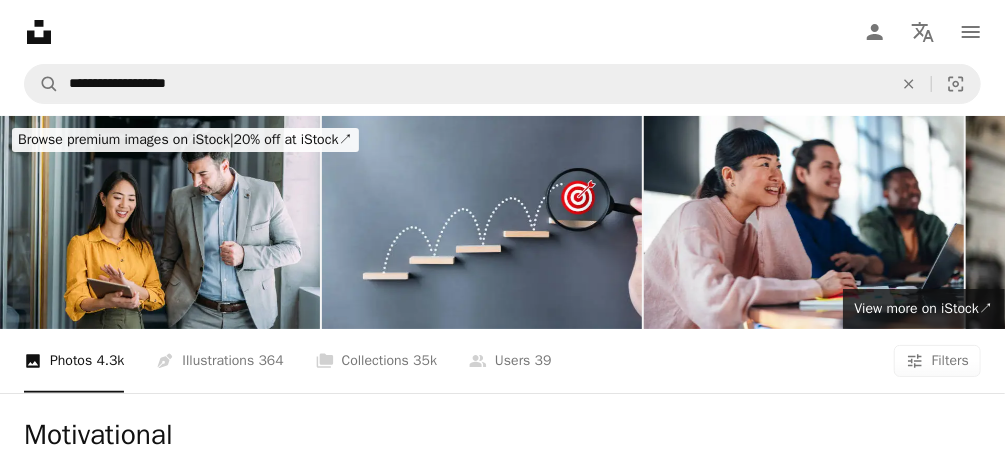 click on "motivational wallpapers" at bounding box center (408, 498) 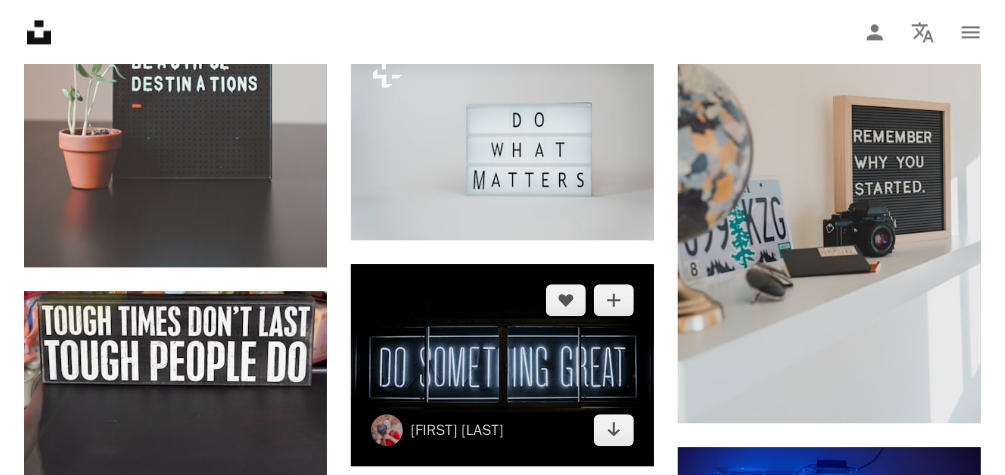 scroll, scrollTop: 2011, scrollLeft: 0, axis: vertical 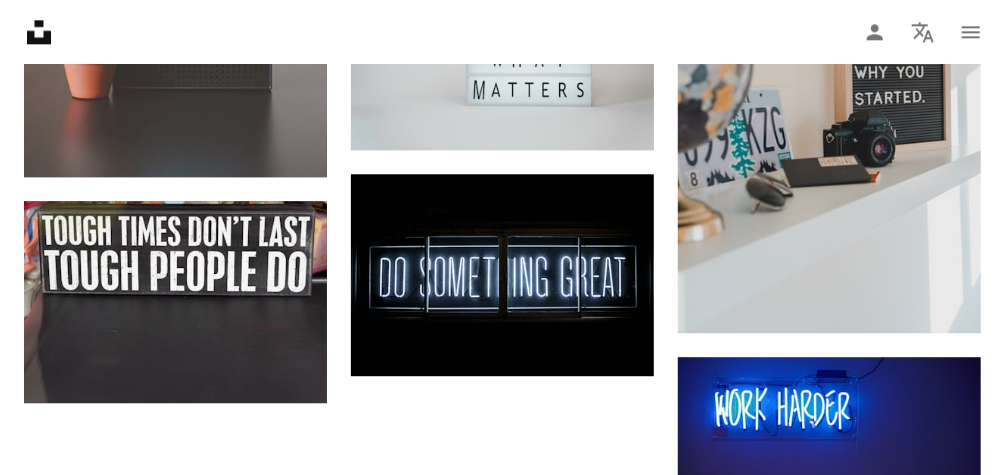 click on "Load more" at bounding box center (502, 833) 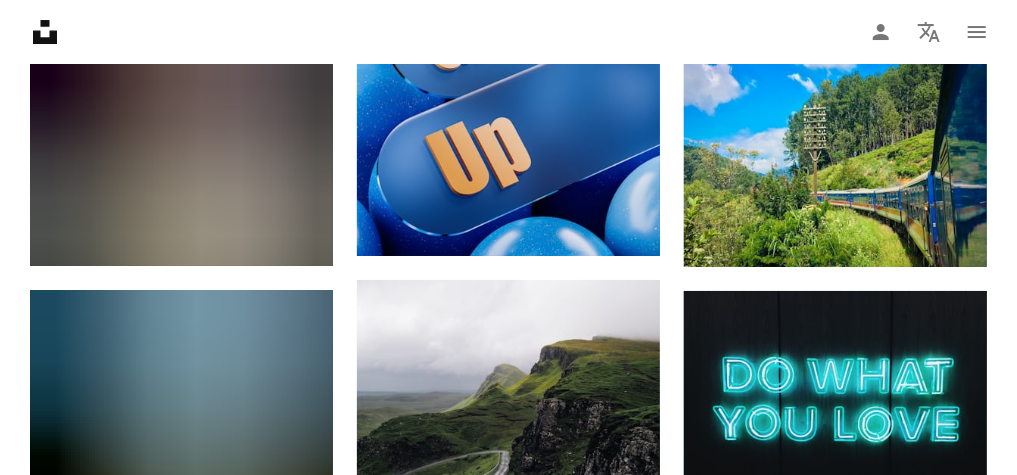 scroll, scrollTop: 5931, scrollLeft: 0, axis: vertical 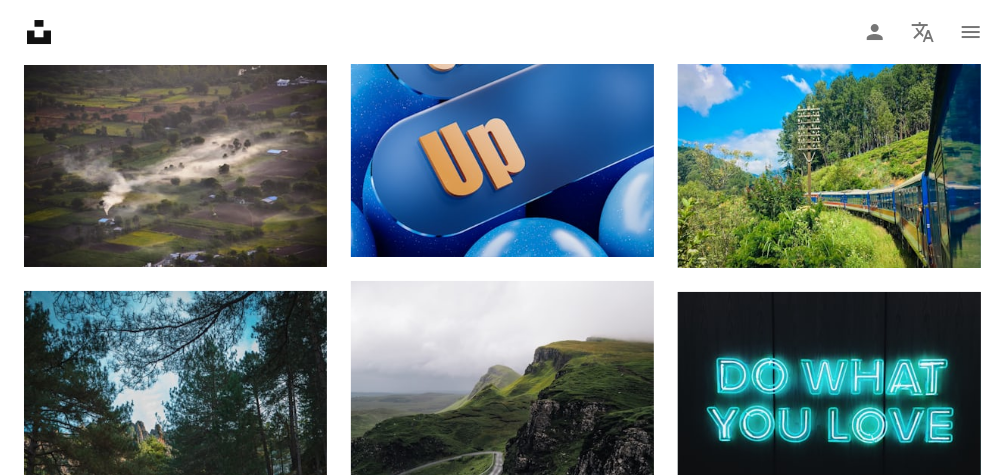 click at bounding box center (829, 1351) 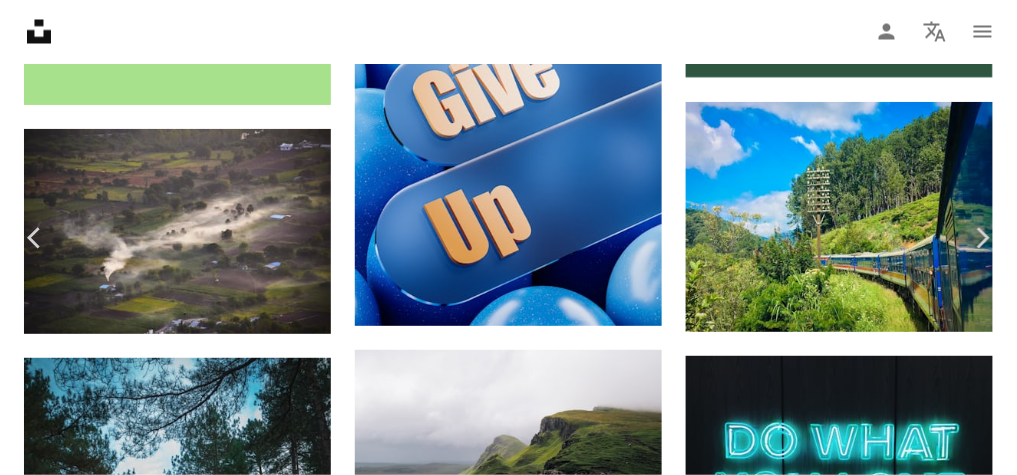 scroll, scrollTop: 0, scrollLeft: 0, axis: both 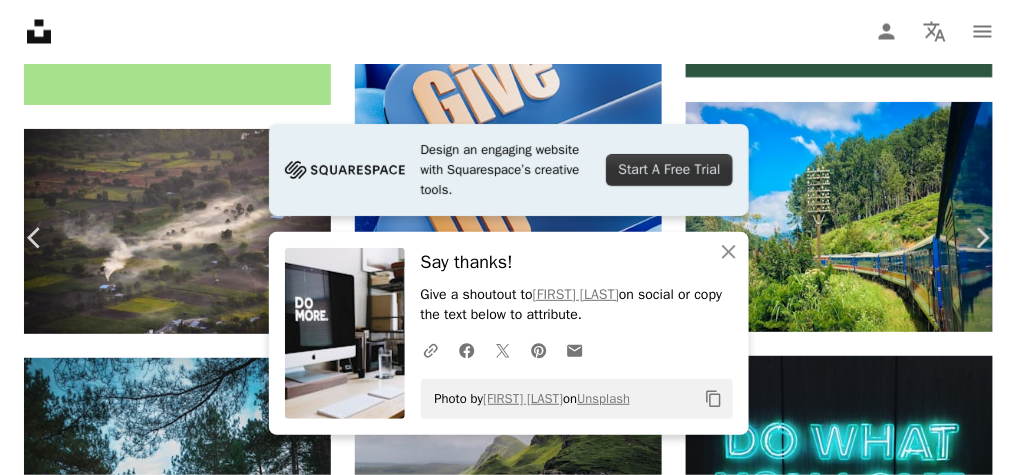 click at bounding box center [501, 5997] 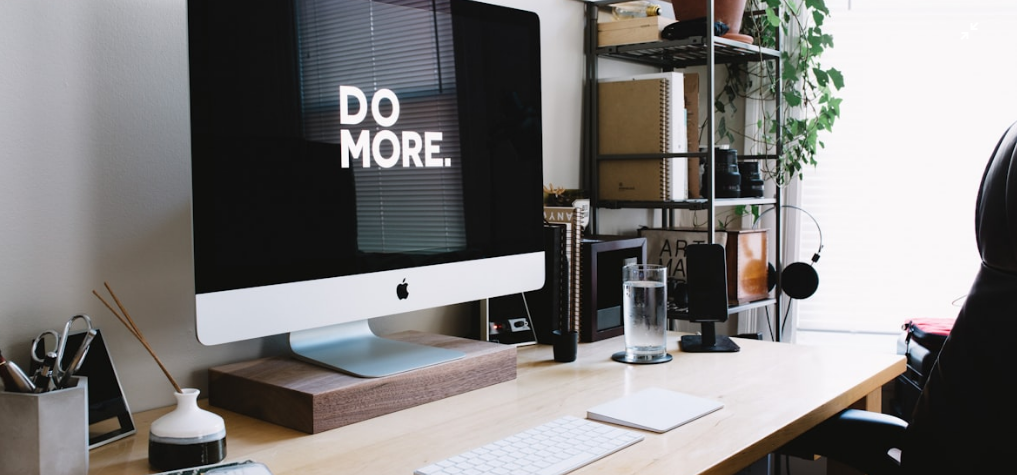 scroll, scrollTop: 186, scrollLeft: 0, axis: vertical 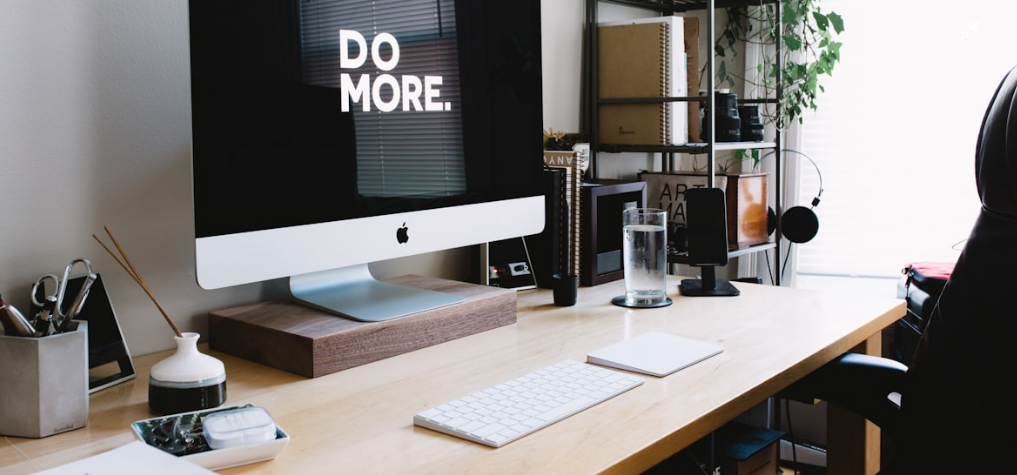 click at bounding box center (508, 152) 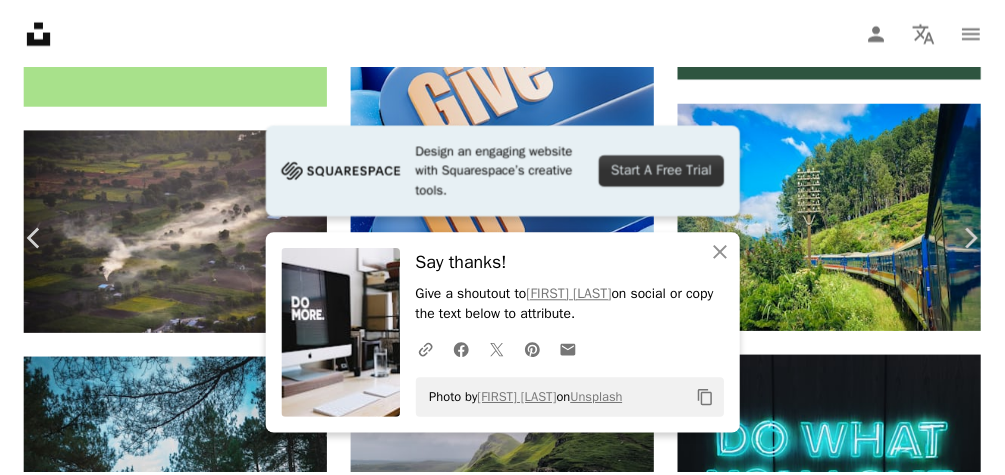scroll, scrollTop: 88, scrollLeft: 0, axis: vertical 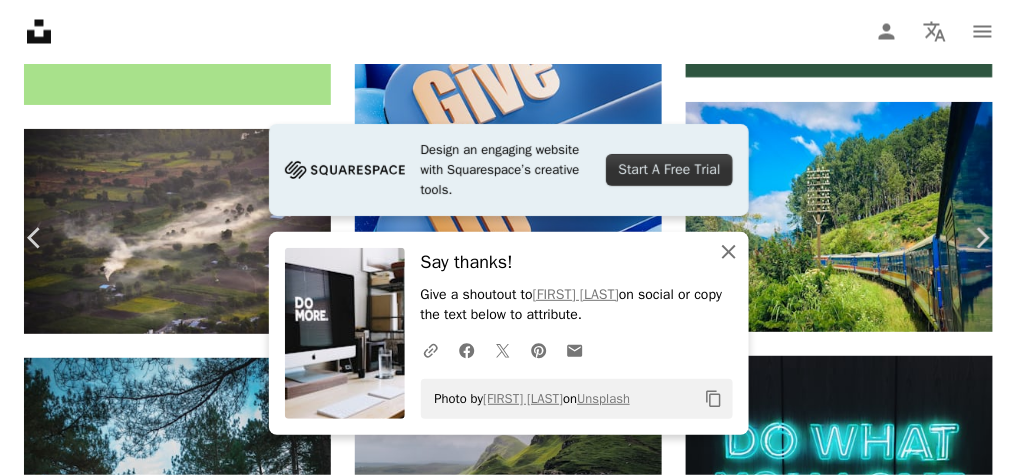 click on "An X shape" 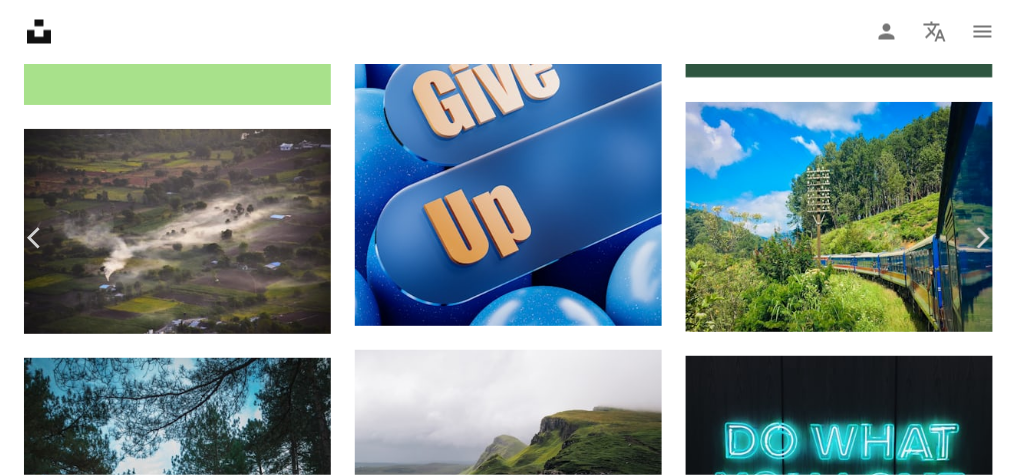 click on "An X shape" at bounding box center (20, 20) 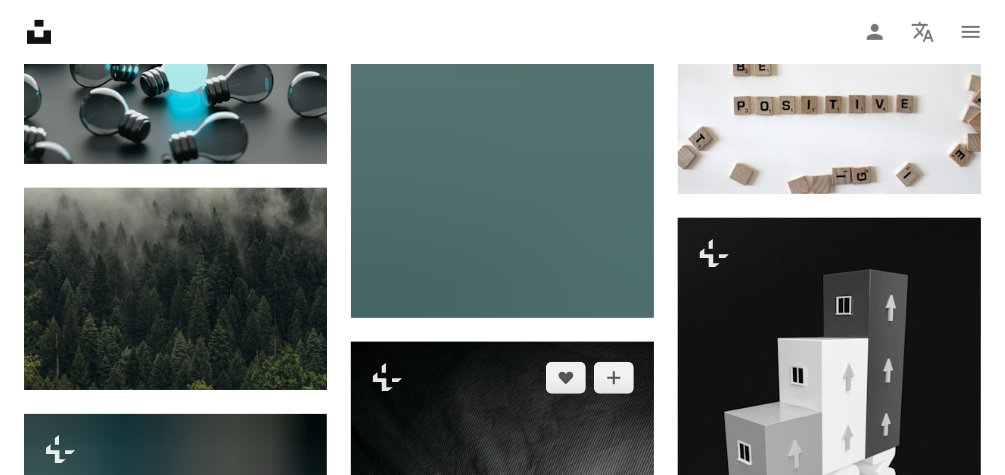 scroll, scrollTop: 9451, scrollLeft: 0, axis: vertical 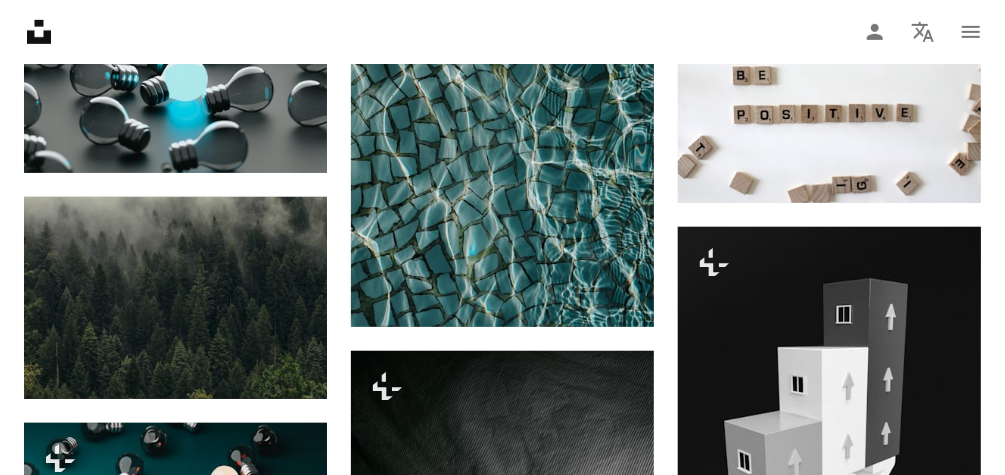click at bounding box center [175, 900] 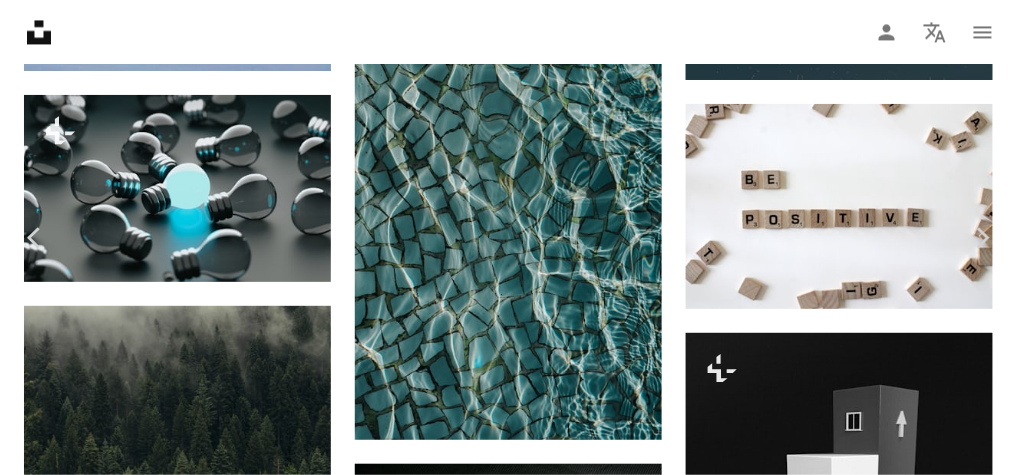 click on "An X shape" at bounding box center (20, 20) 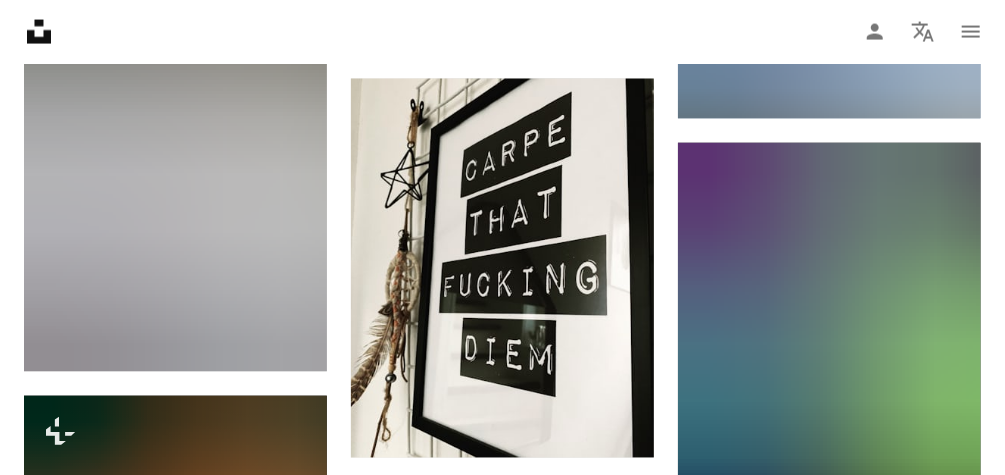 scroll, scrollTop: 13371, scrollLeft: 0, axis: vertical 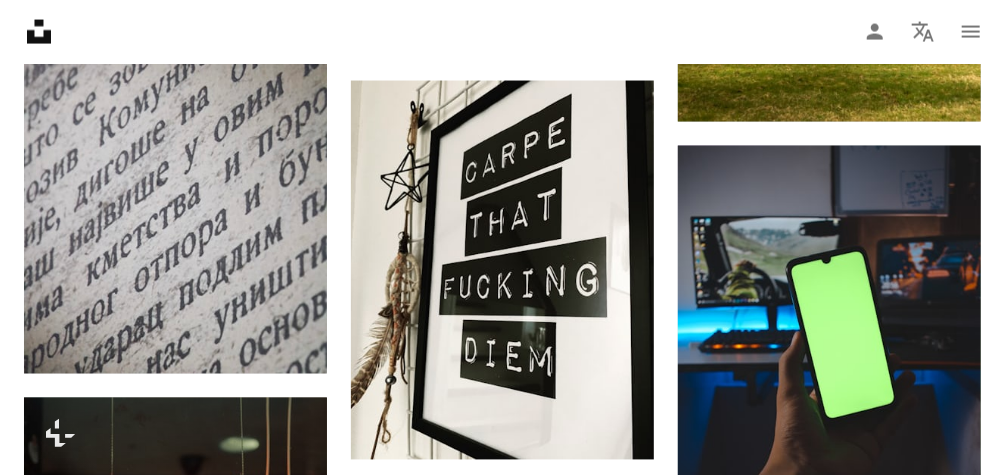 click on "Unsplash+" at bounding box center (128, 993) 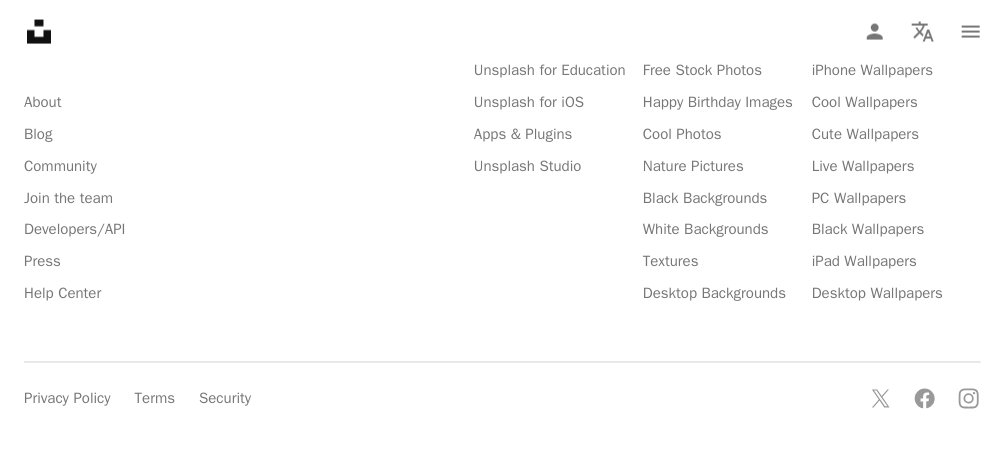 scroll, scrollTop: 0, scrollLeft: 0, axis: both 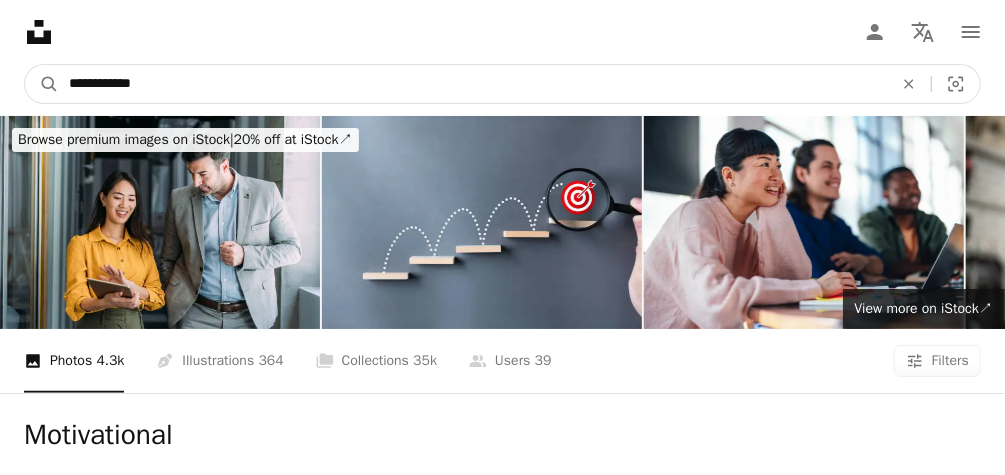 click on "**********" at bounding box center (473, 84) 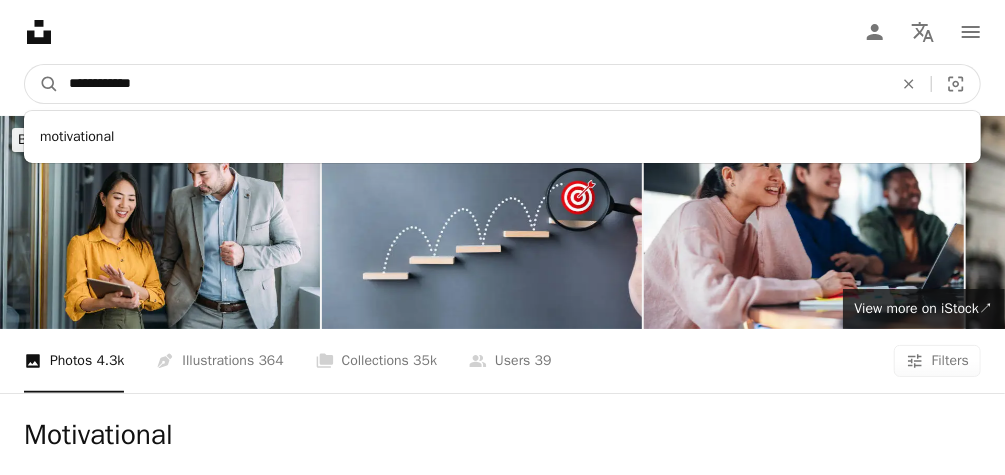 drag, startPoint x: 288, startPoint y: 96, endPoint x: 0, endPoint y: 87, distance: 288.1406 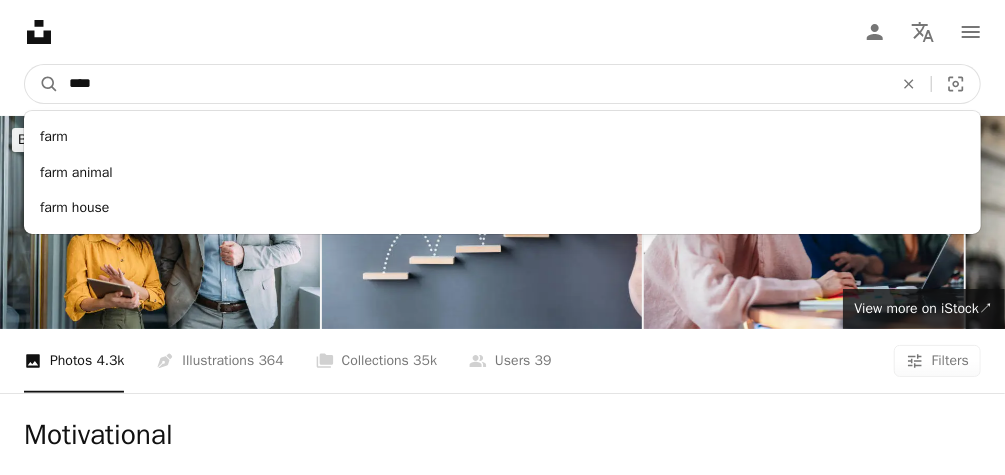 type on "*****" 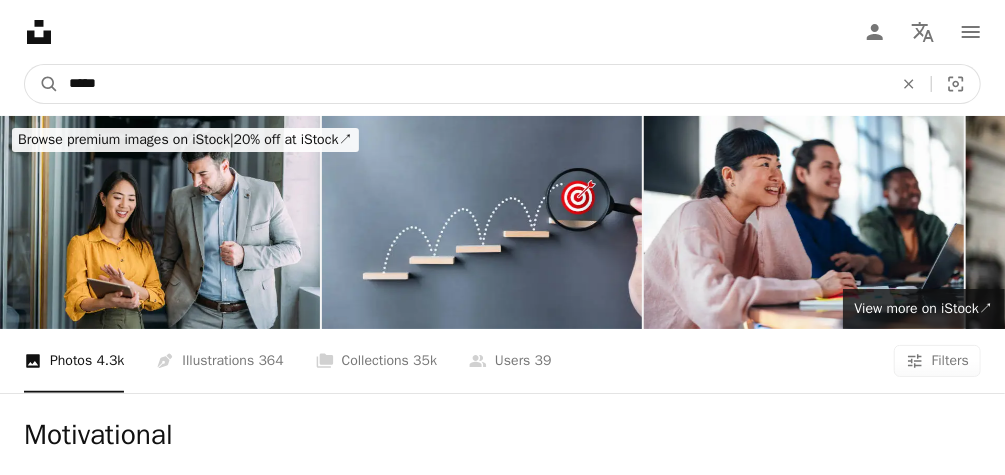 click on "A magnifying glass" at bounding box center (42, 84) 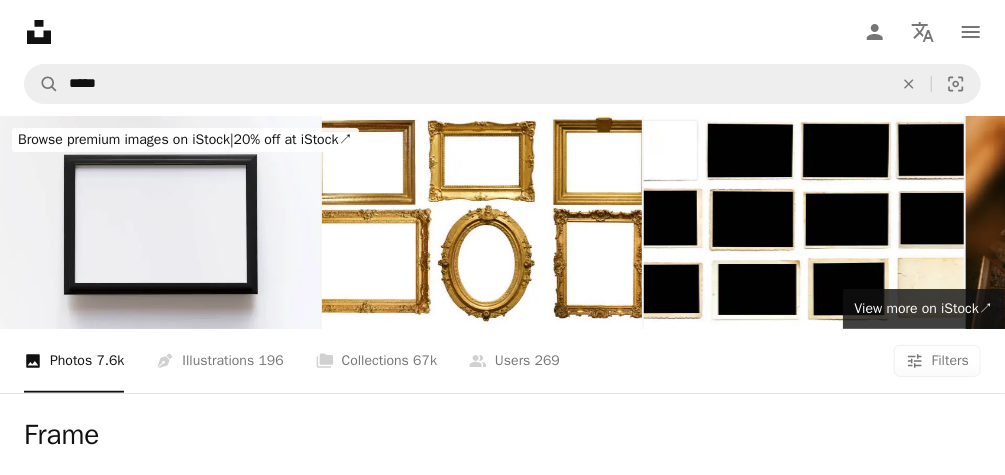 scroll, scrollTop: 0, scrollLeft: 0, axis: both 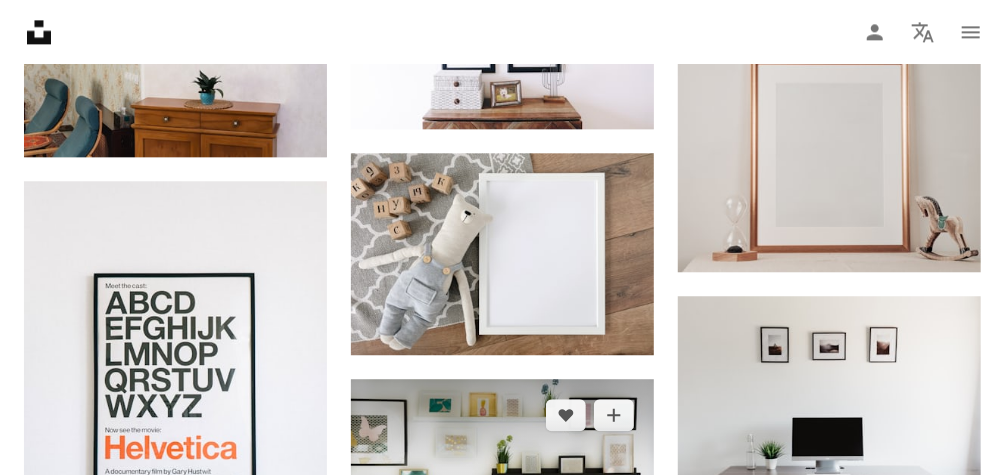 click at bounding box center (502, 480) 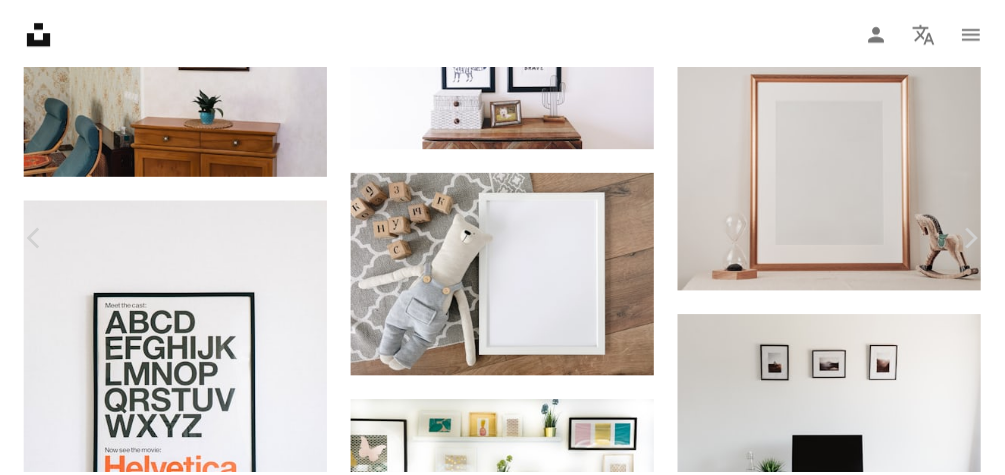 scroll, scrollTop: 0, scrollLeft: 0, axis: both 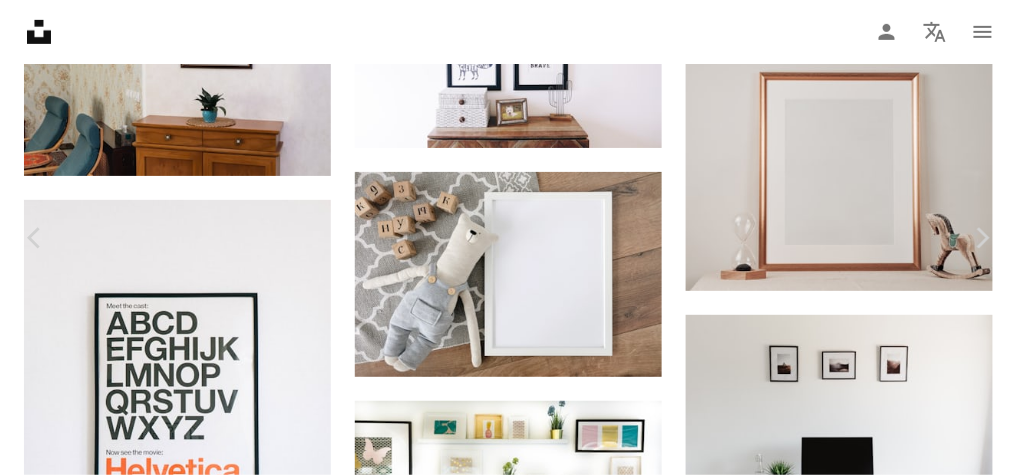 click on "Download free" at bounding box center [818, 4552] 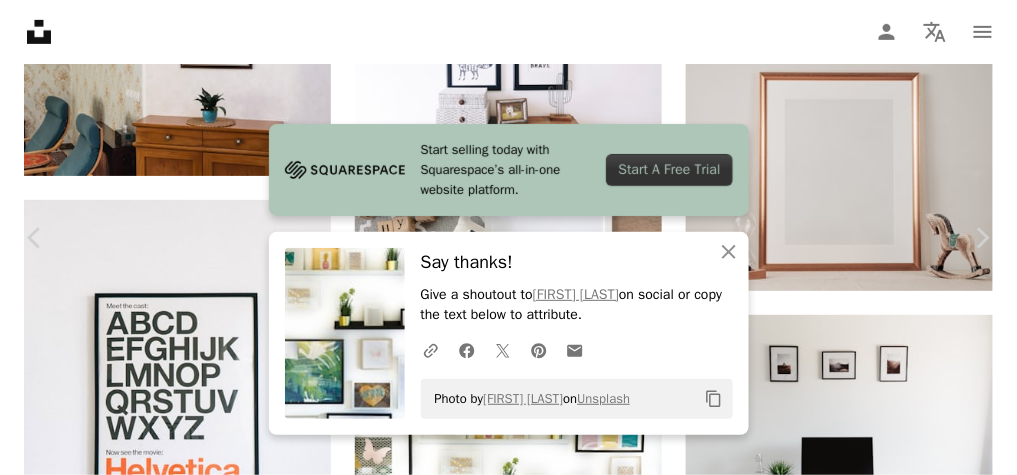 click on "An X shape" at bounding box center [20, 20] 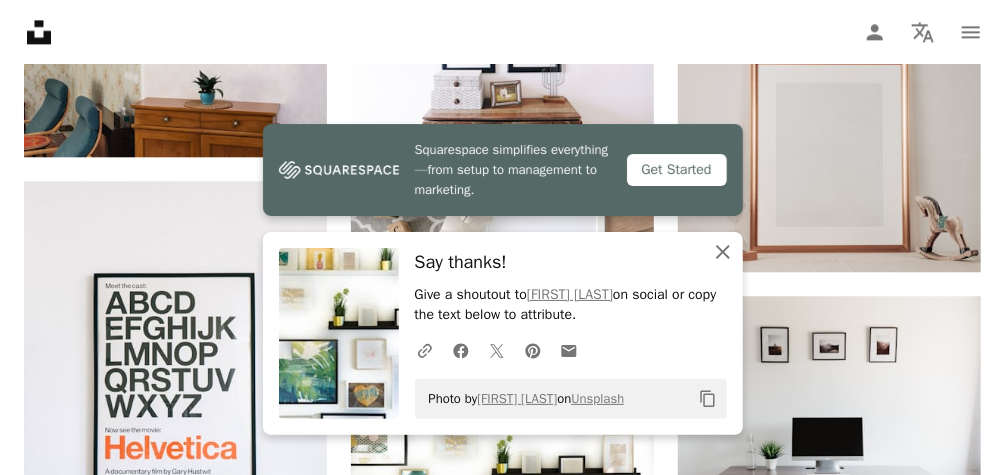 click 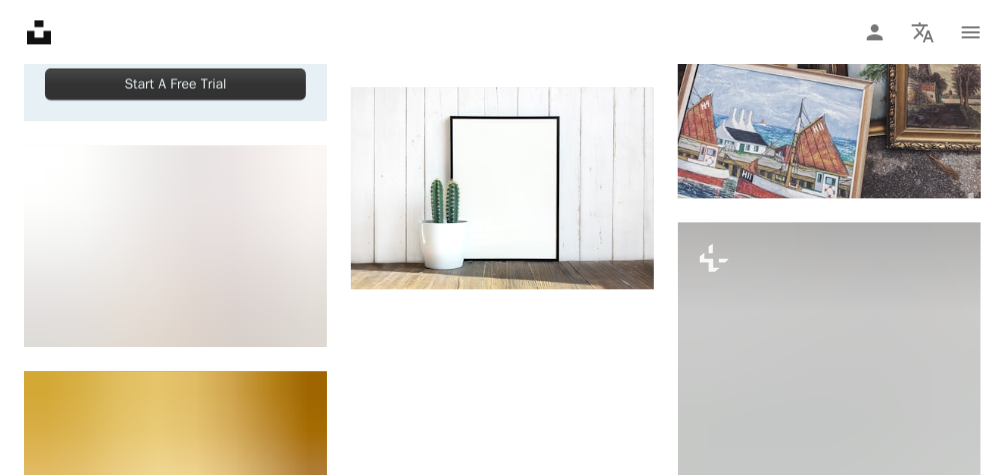 scroll, scrollTop: 4880, scrollLeft: 0, axis: vertical 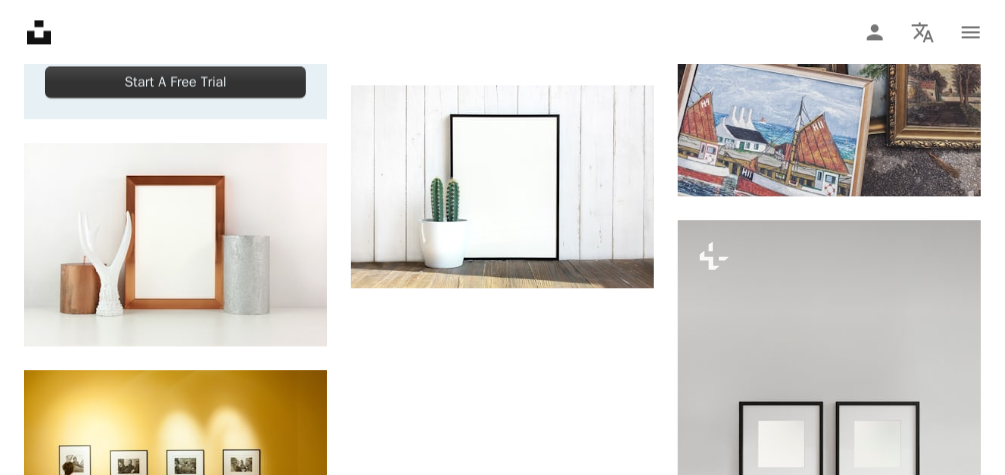 click on "Load more" at bounding box center [502, 755] 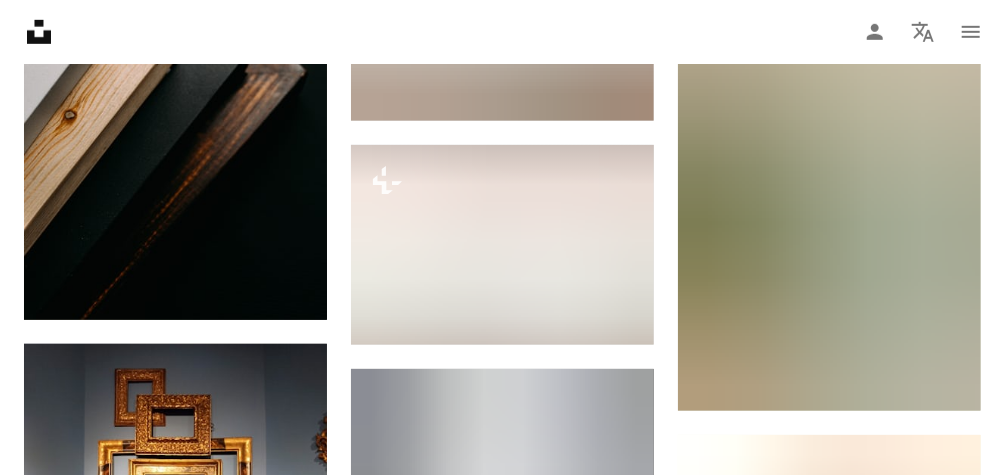 scroll, scrollTop: 6560, scrollLeft: 0, axis: vertical 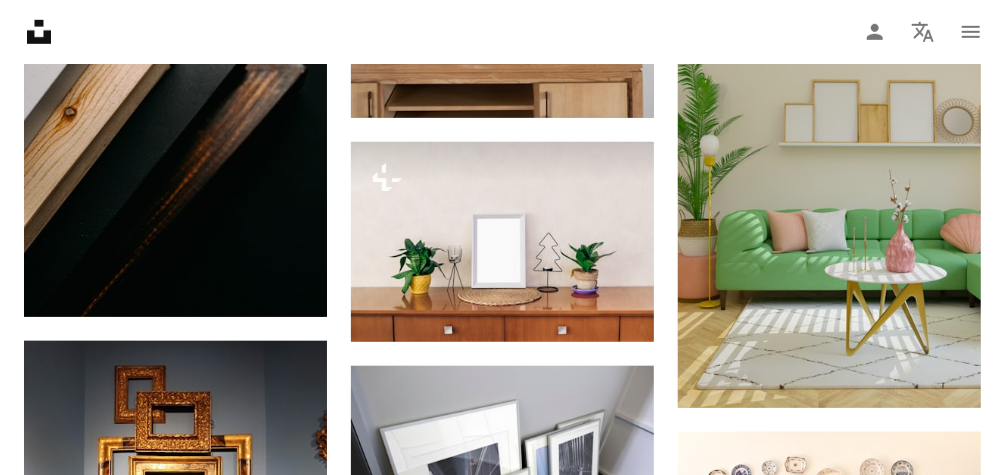 click at bounding box center [175, 870] 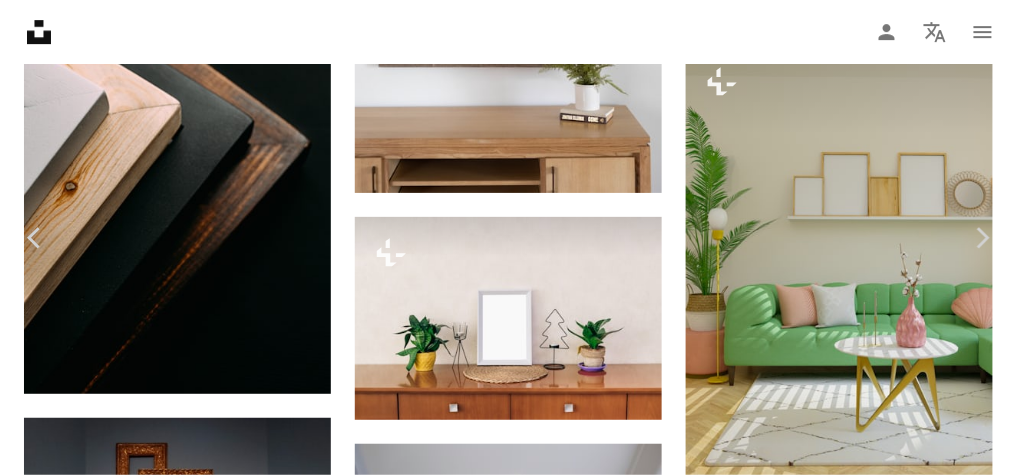 click on "An X shape" at bounding box center [20, 20] 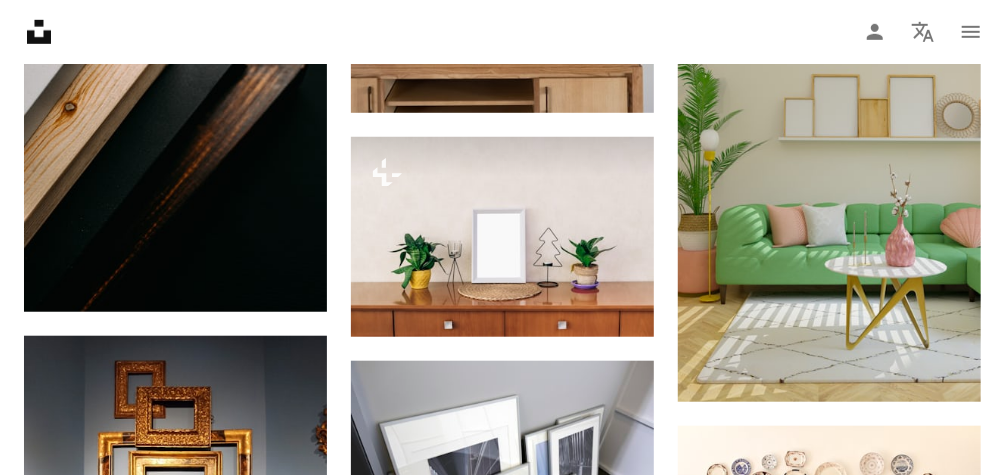 scroll, scrollTop: 6800, scrollLeft: 0, axis: vertical 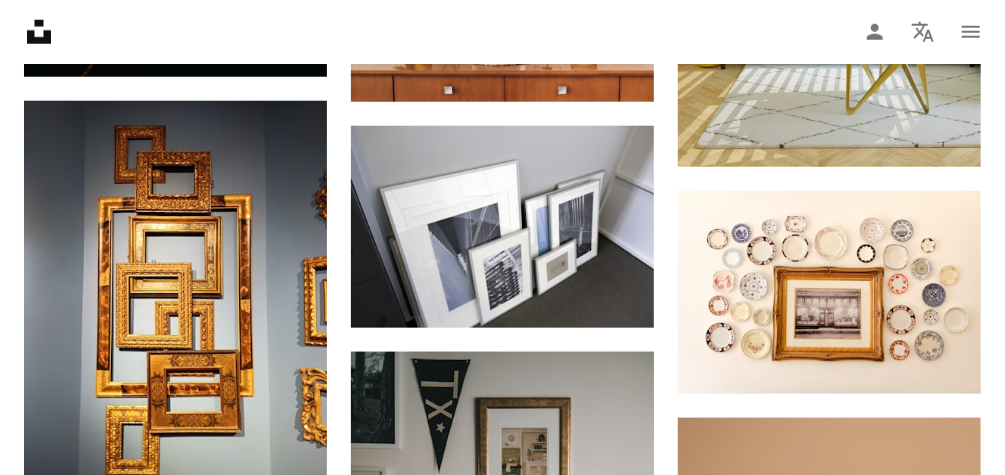 click at bounding box center [175, 868] 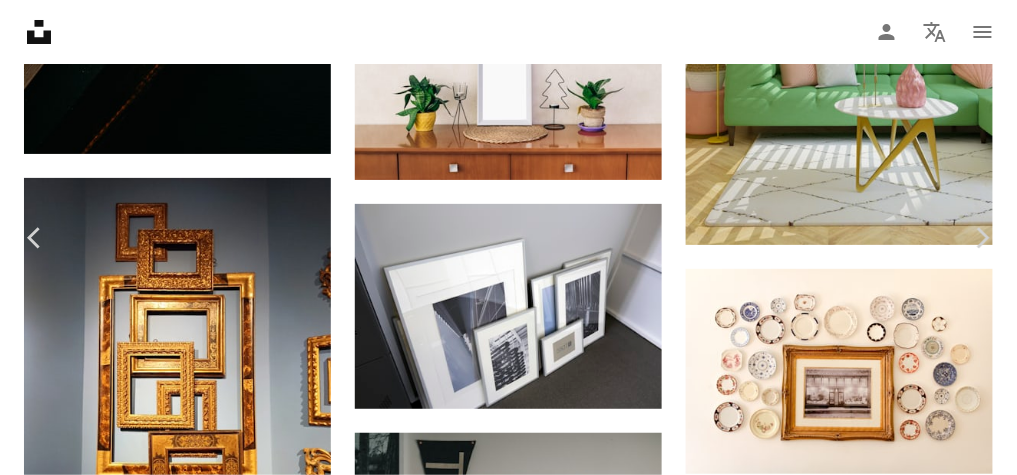 click on "An X shape" at bounding box center [20, 20] 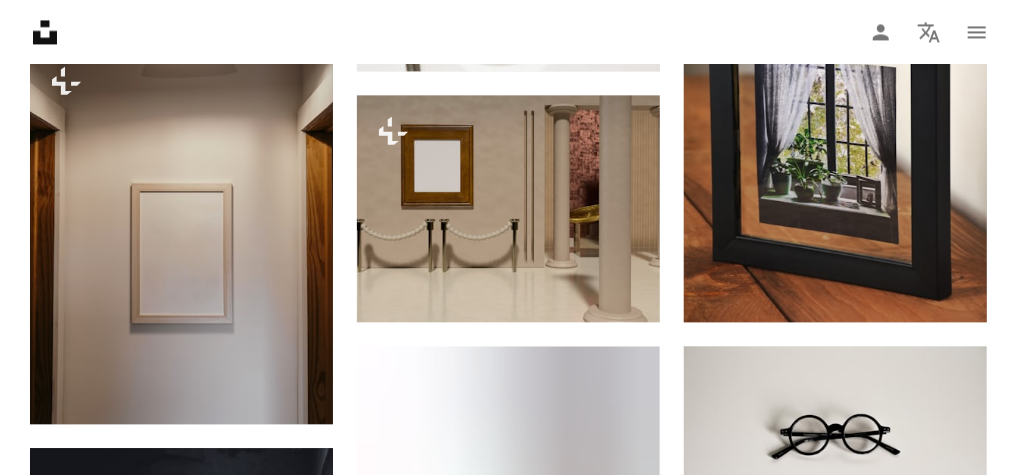 scroll, scrollTop: 7760, scrollLeft: 0, axis: vertical 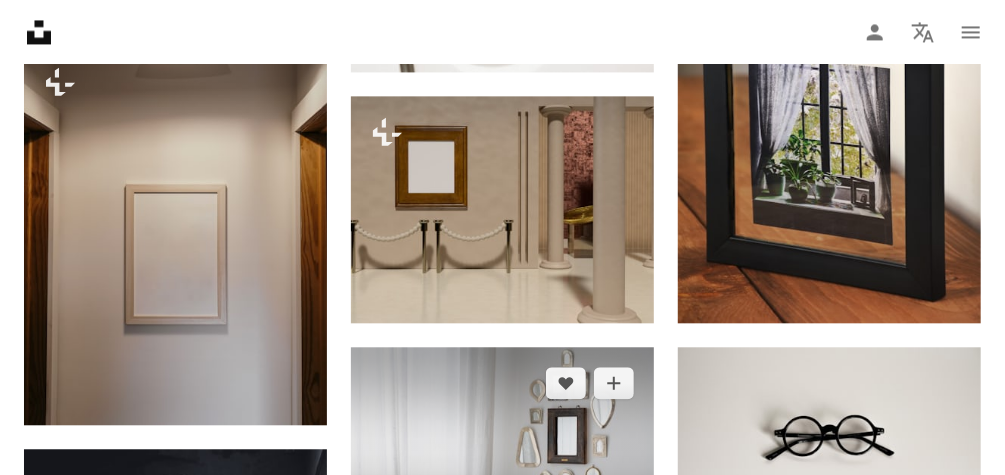 click at bounding box center [502, 448] 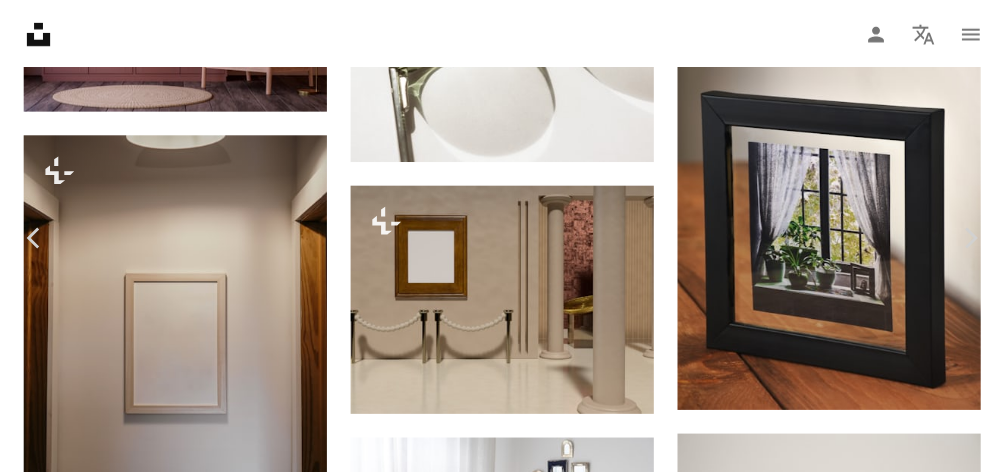 scroll, scrollTop: 0, scrollLeft: 0, axis: both 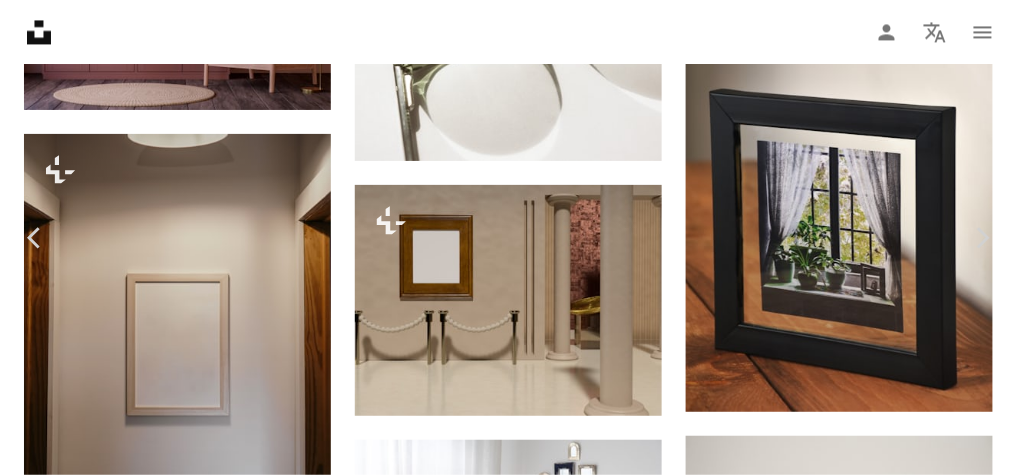 click on "An X shape" at bounding box center (20, 20) 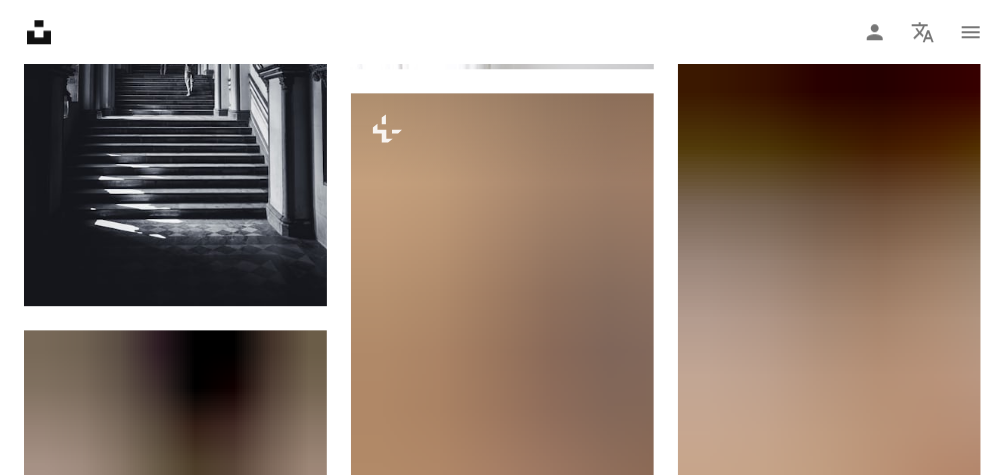 scroll, scrollTop: 8160, scrollLeft: 0, axis: vertical 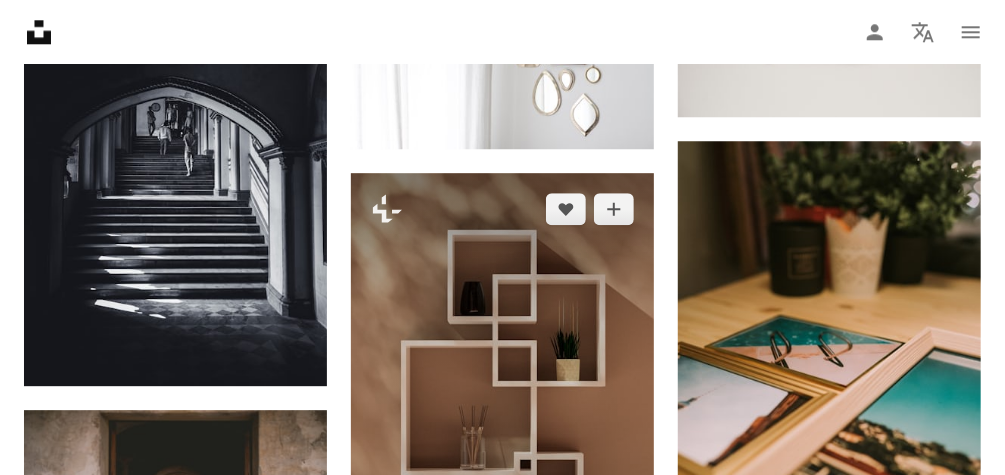click on "A lock Download" at bounding box center (583, 592) 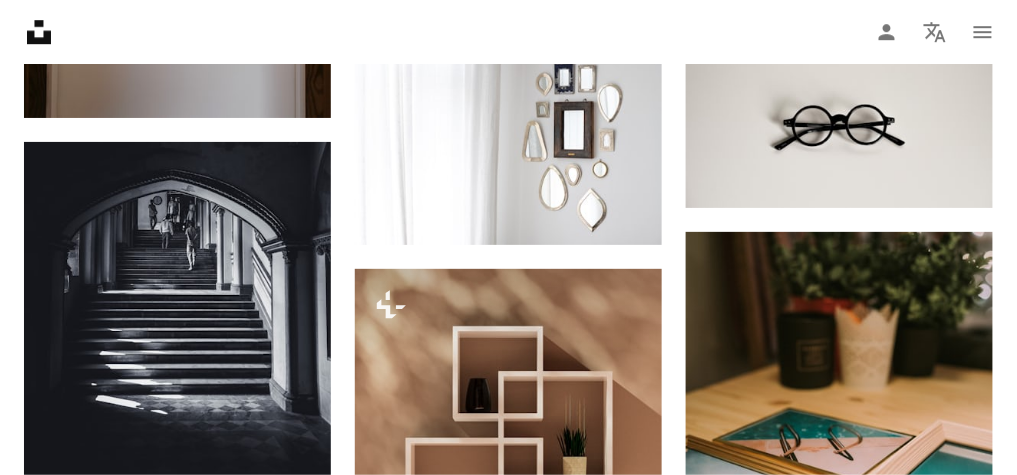 click on "An X shape" at bounding box center (20, 20) 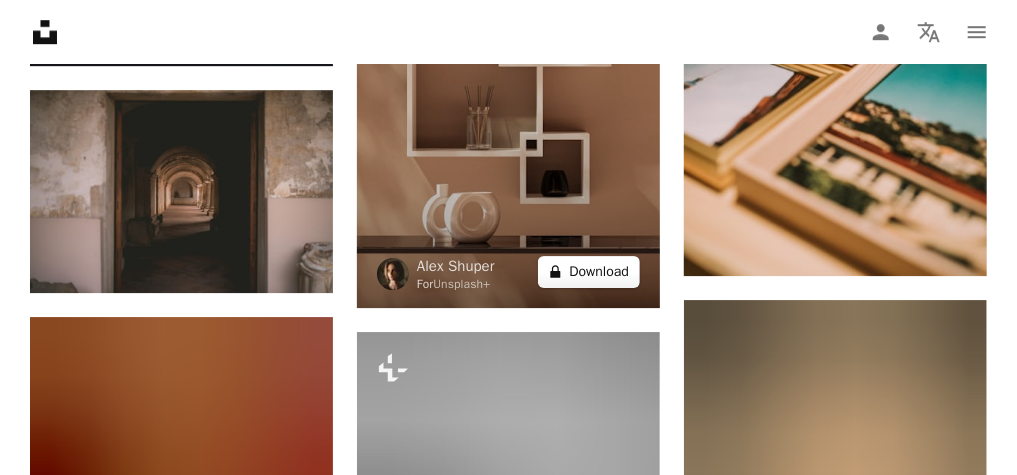 scroll, scrollTop: 8560, scrollLeft: 0, axis: vertical 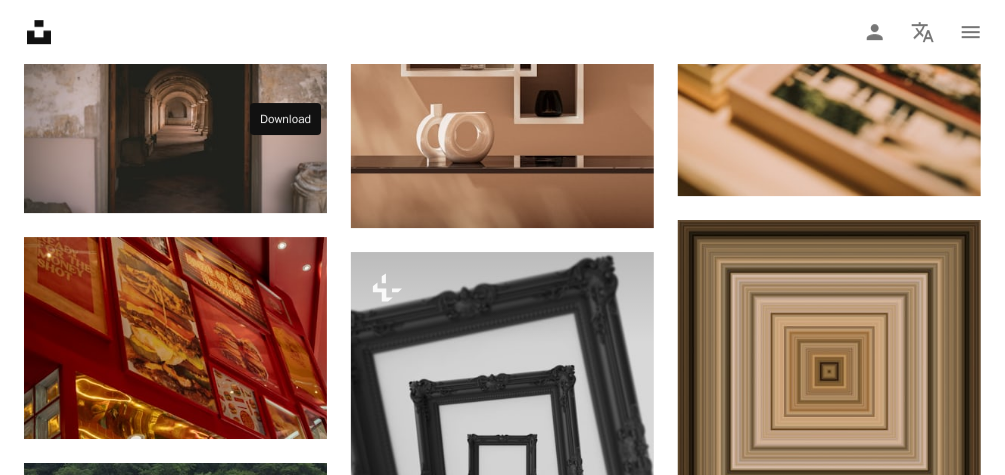 click at bounding box center [175, 790] 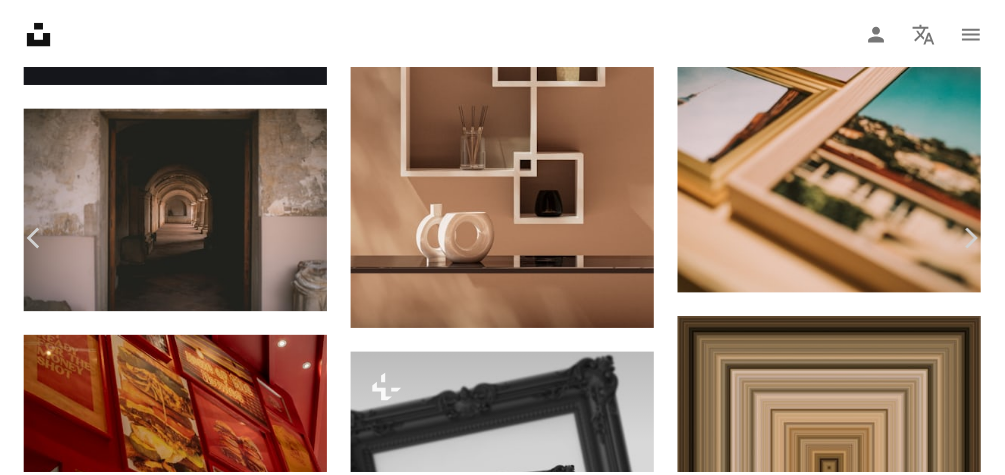 scroll, scrollTop: 0, scrollLeft: 0, axis: both 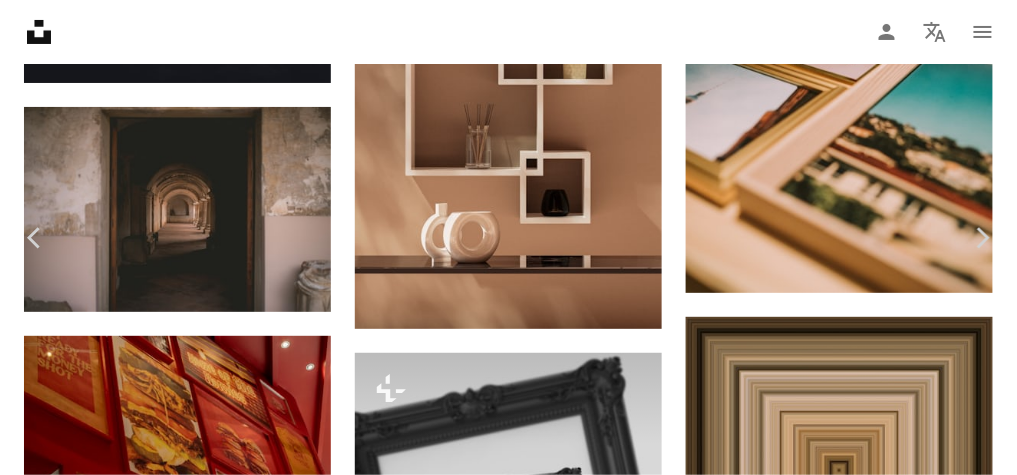 click on "An X shape" at bounding box center (20, 20) 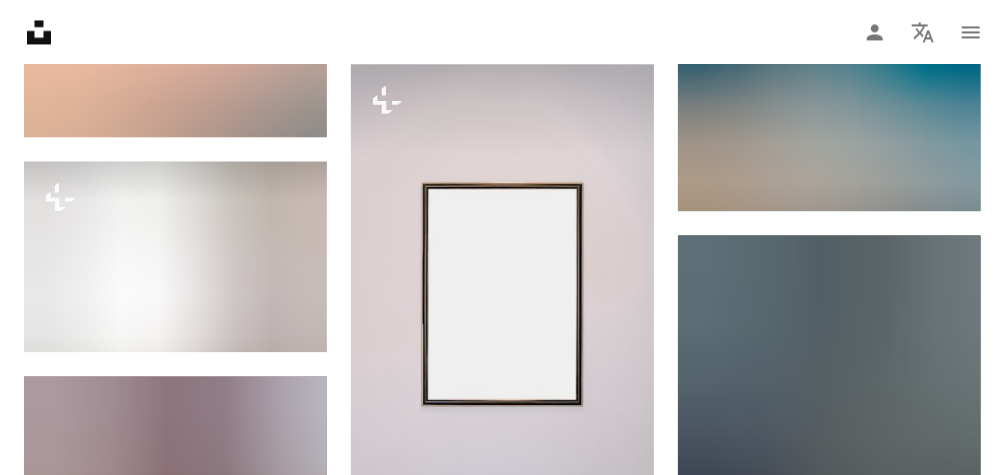 scroll, scrollTop: 13840, scrollLeft: 0, axis: vertical 